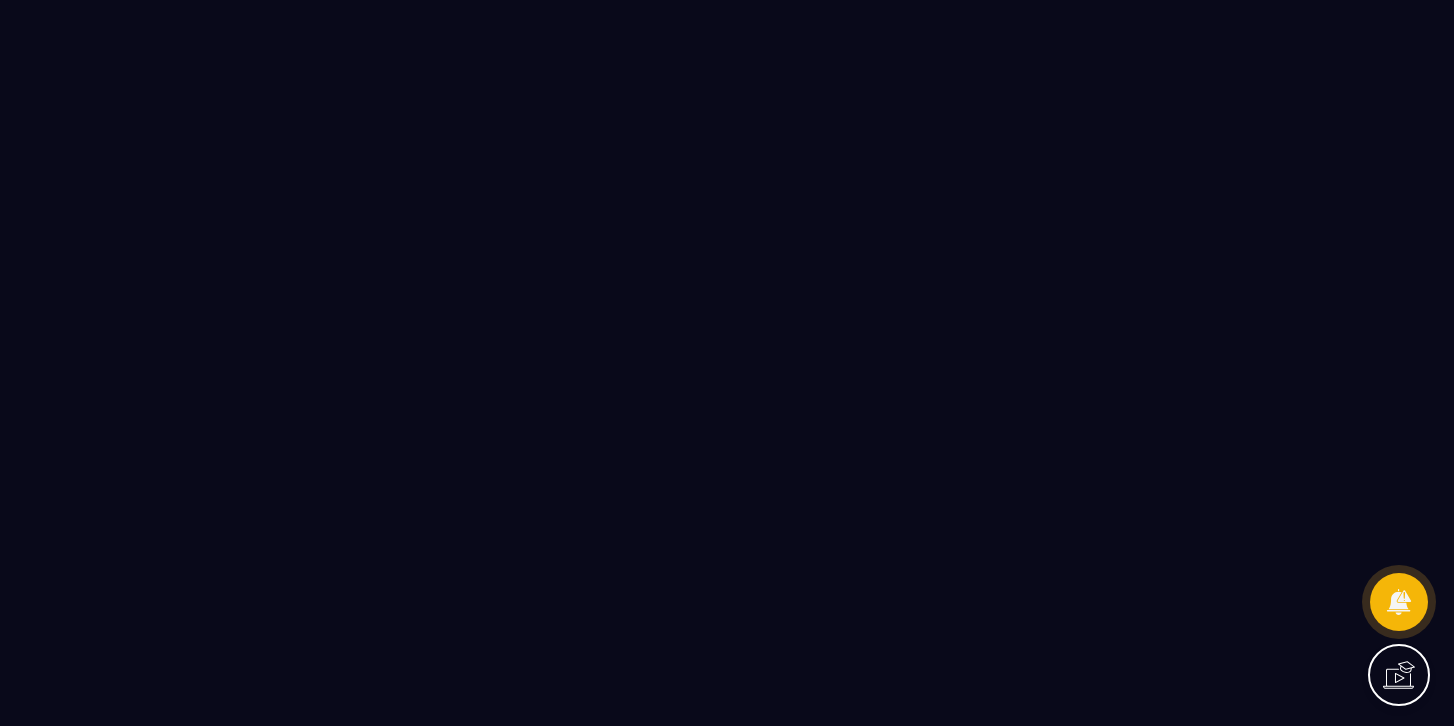 scroll, scrollTop: 0, scrollLeft: 0, axis: both 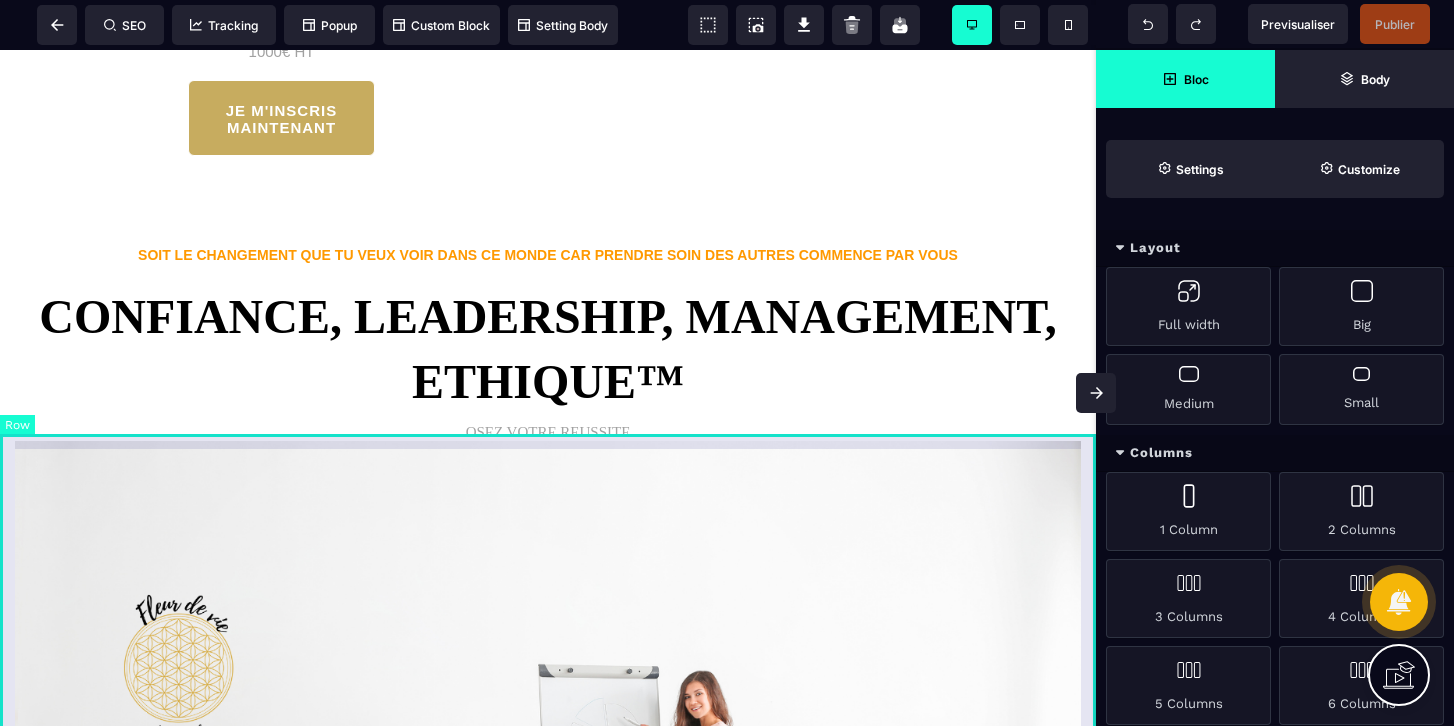 click on "SOIT LE CHANGEMENT QUE TU VEUX VOIR DANS CE MONDE CAR PRENDRE SOIN DES AUTRES COMMENCE PAR VOUS CONFIANCE, LEADERSHIP, MANAGEMENT, ETHIQUE™ OSEZ VOTRE REUSSITE" at bounding box center [548, 637] 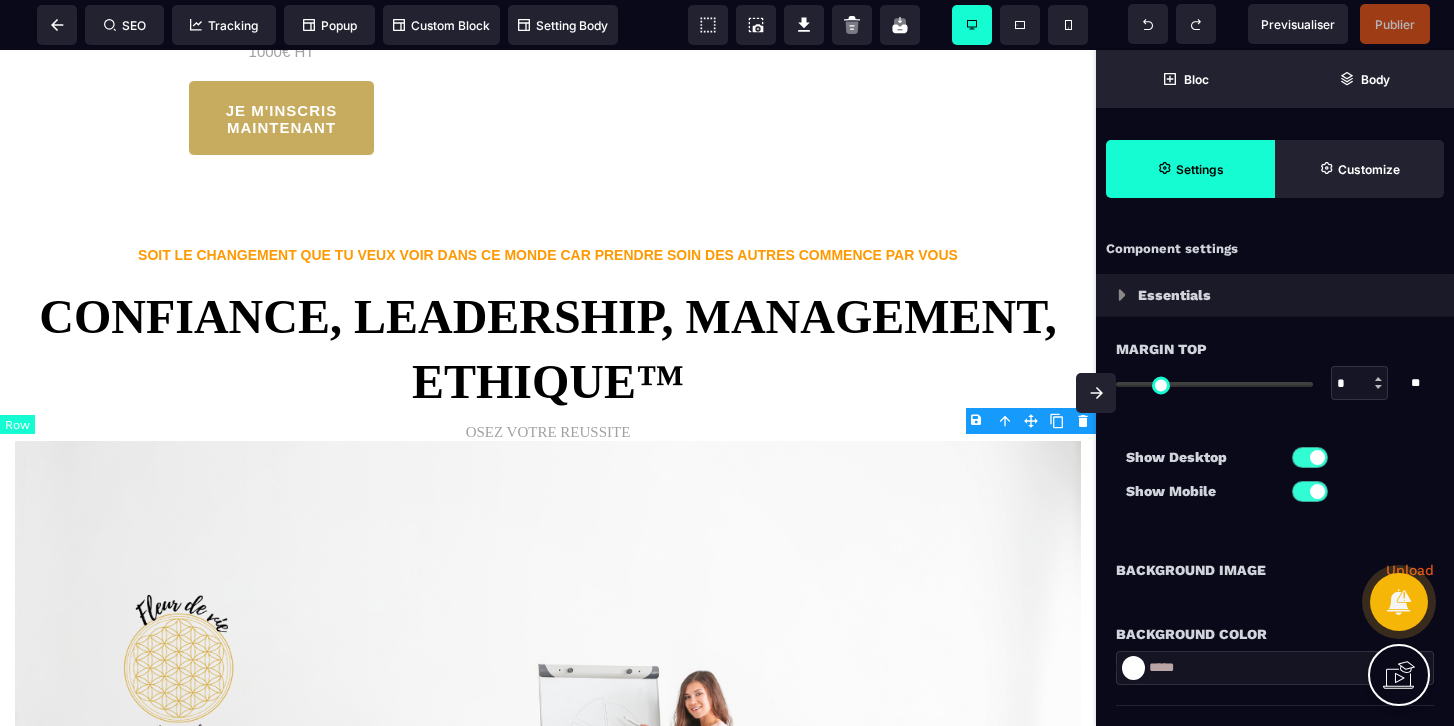 type on "*" 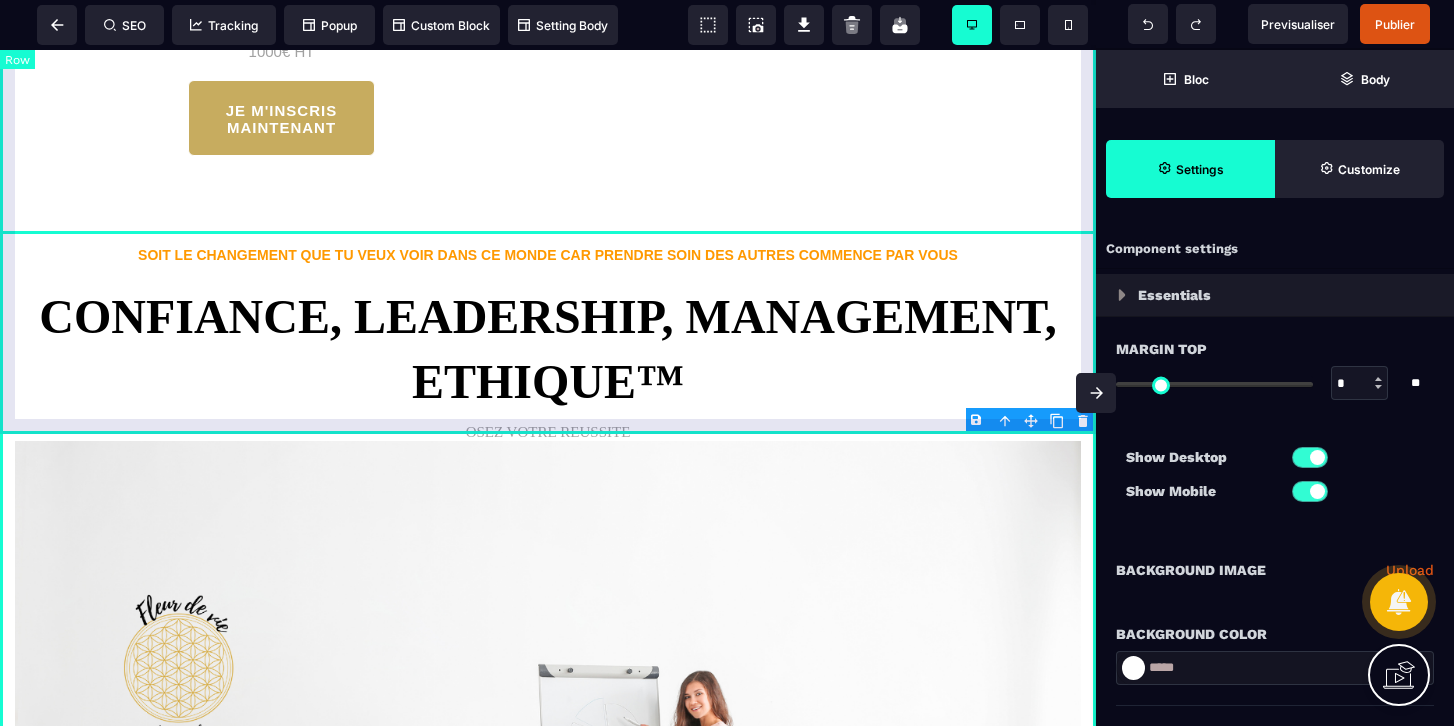 click on "OFFRE DE BASE 360° ESSENTIEL™ - 6 modules concrets pour manager  avec impact, sérénité et humanité. - 3 séances de coaching de 30mn OFFERT - 1 communauté d'échange  de pratiques OFFERT  - Accès à vie à la formation y  compris aux mises jour OFFERT - Possibilité de résilier 15 jours  après l'achat sans motif OFFERT 1000€ HT JE M'INSCRIS MAINTENANT UN ACCOMPMAGNEMENT
SUR MESURE 360° PREMIUM™ 10 séances de coaching de 30mn 1 communauté d'échange de pratiques OFFERT  10 séances d'hypnose OFFERTES Suivi whatsapp prioritaire pendant 2 mois dont 1 mois offert 1 journée en présentiel pour expérimenter les constellations organisationnelles OFFERTE Accès à vie à la formation y compris aux mises jour OFFERT Possibilité de résilier 15 jours après l'achat sans motif OFFERT 3000€ HT JE M'INSCRIS MAINTENANT UN ACCOMPMAGNEMENT
SUR MESURE 360° PREMIUM™ 10 séances de coaching de 30mn 1 communauté d'échange de pratiques OFFERT  10 séances d'hypnose OFFERTES 3000€ HT SUR MESURE" at bounding box center [548, -128] 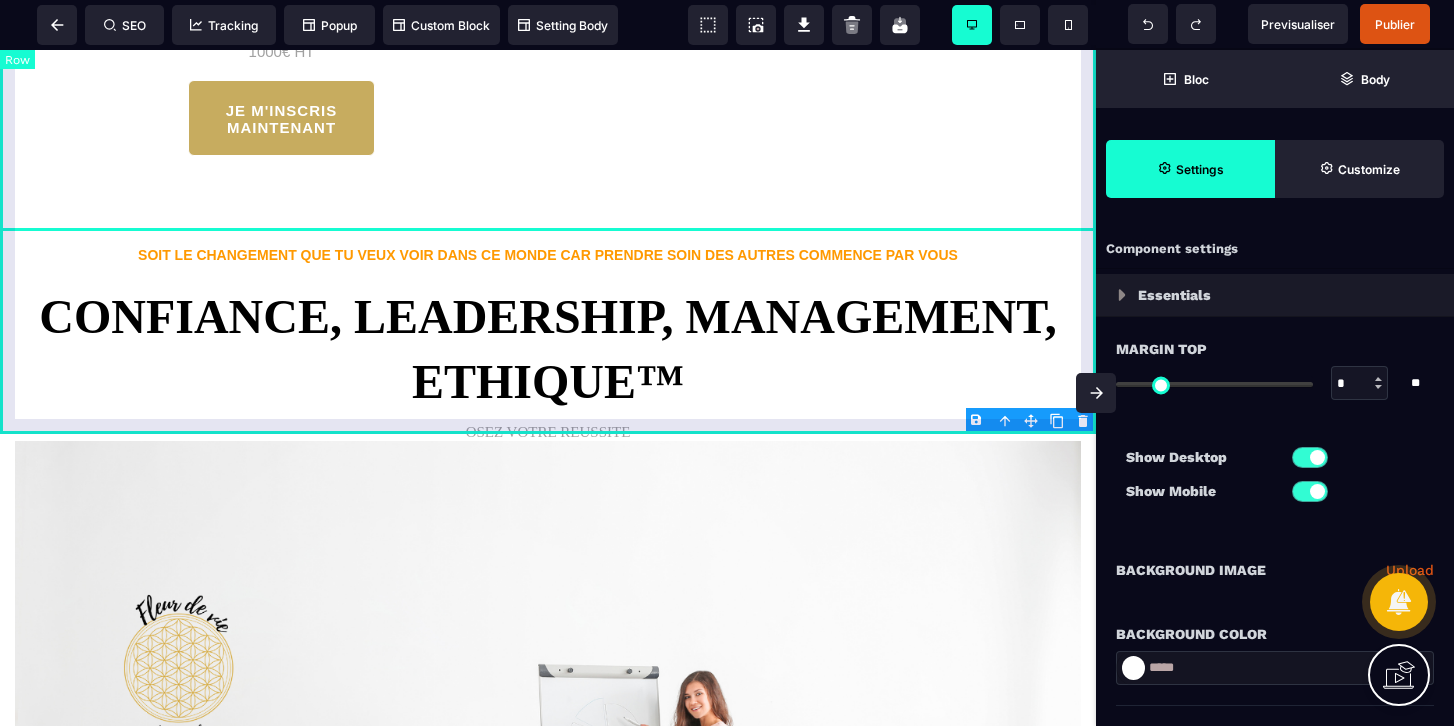 select on "*" 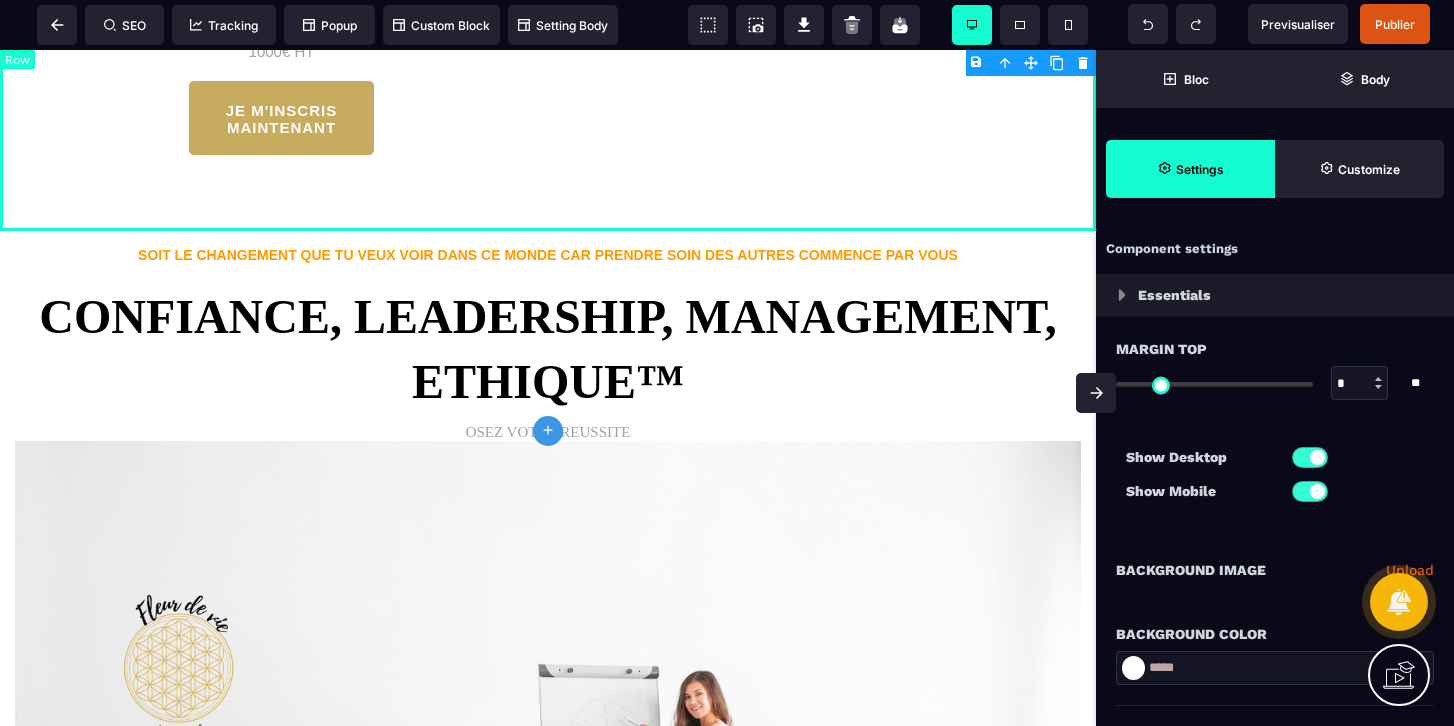 type on "*" 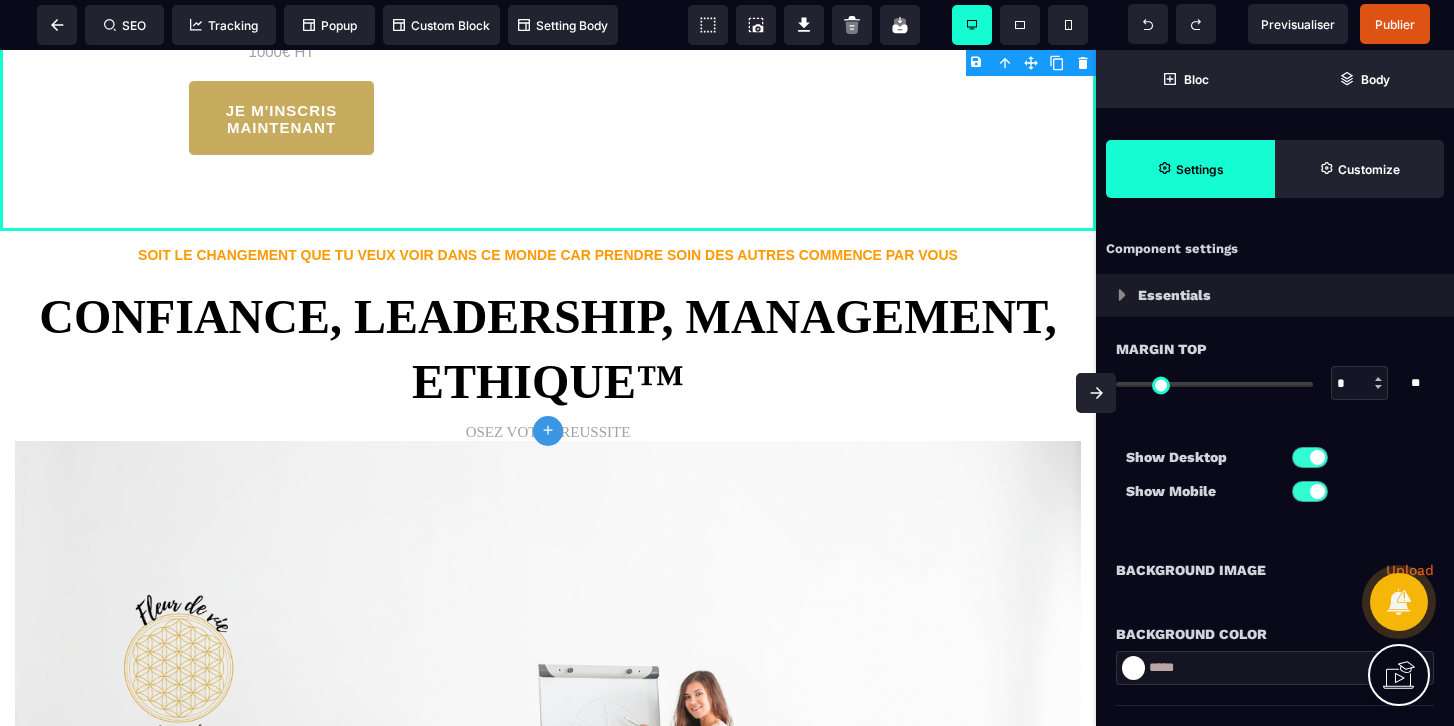 click on "plus" 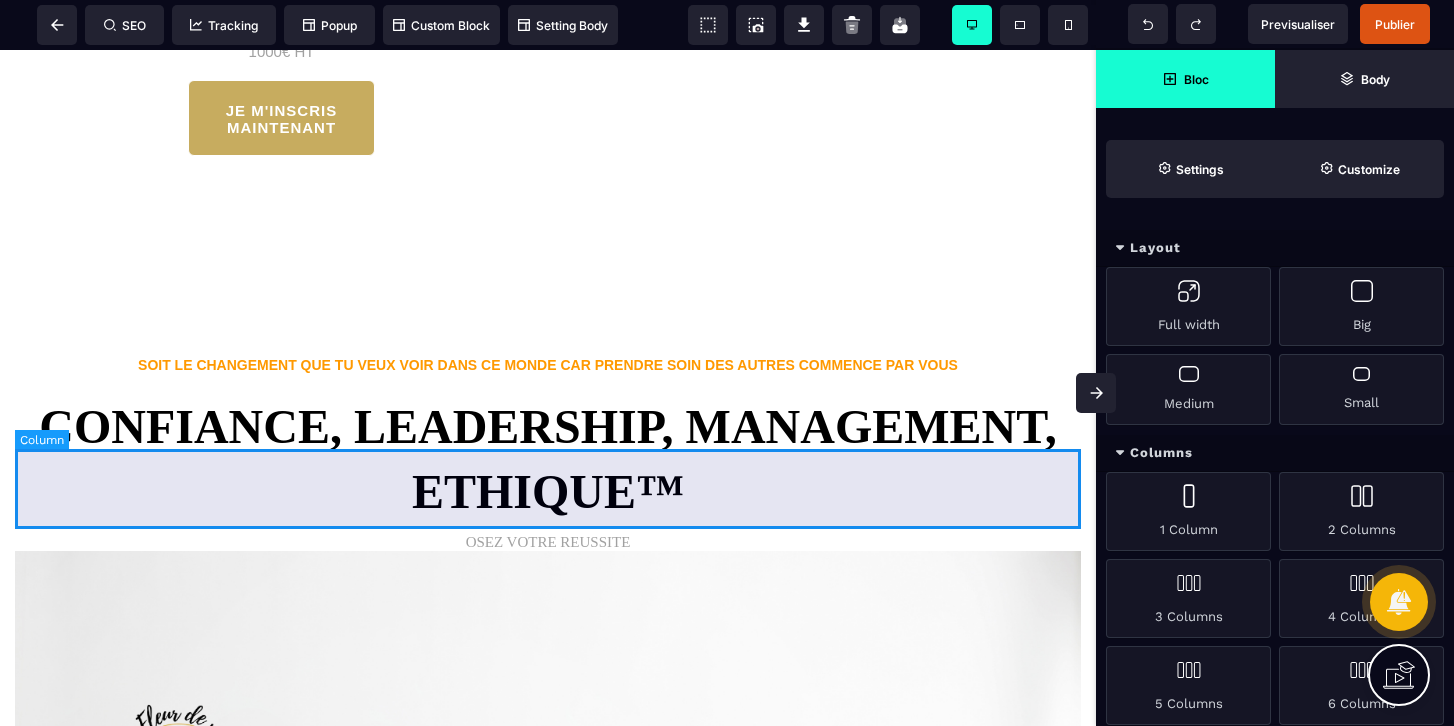click at bounding box center (548, 286) 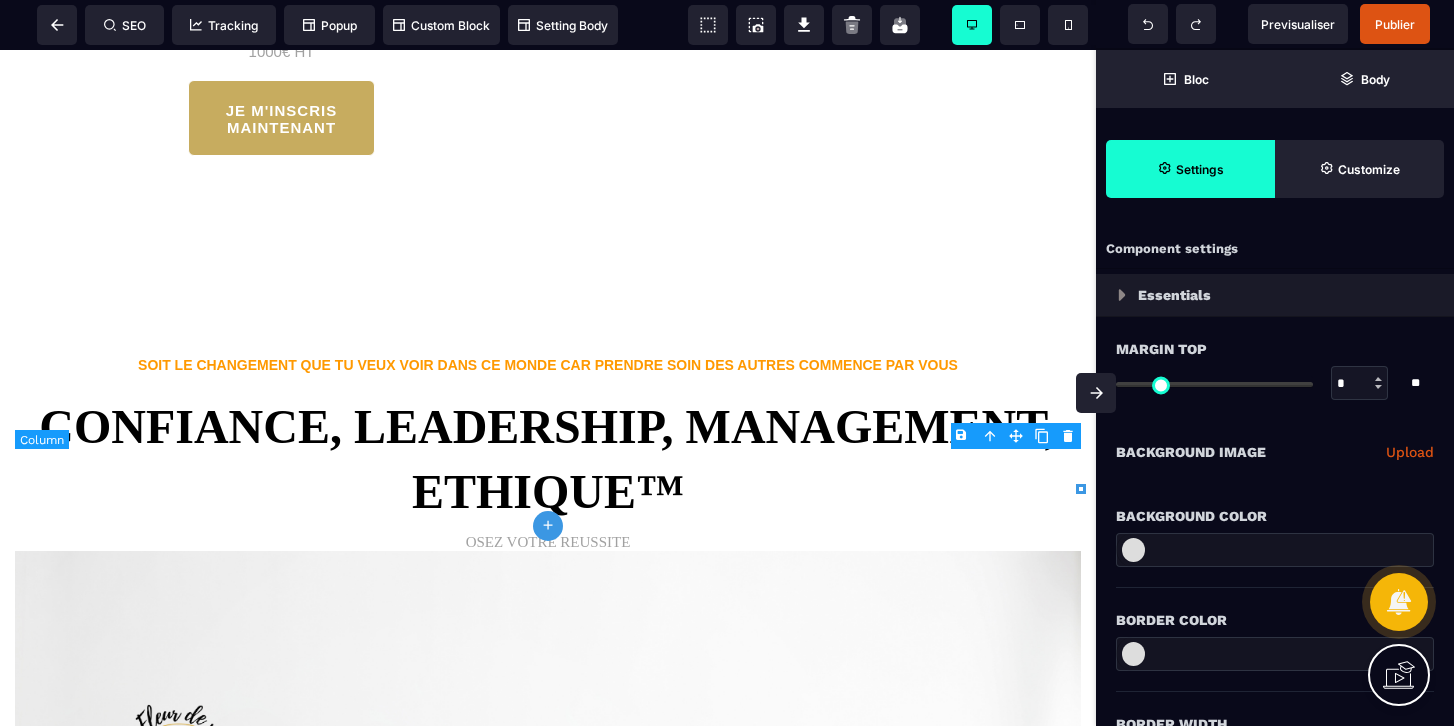 type on "*" 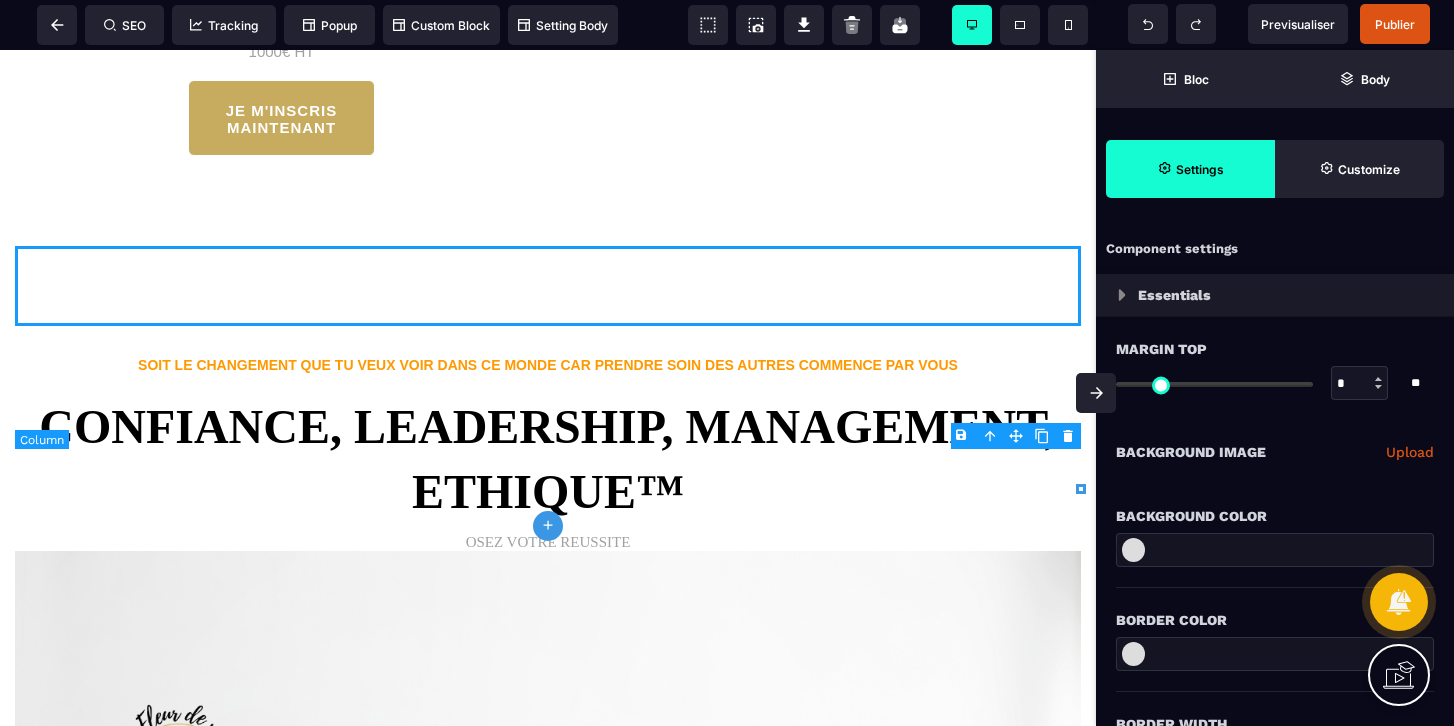 select on "*" 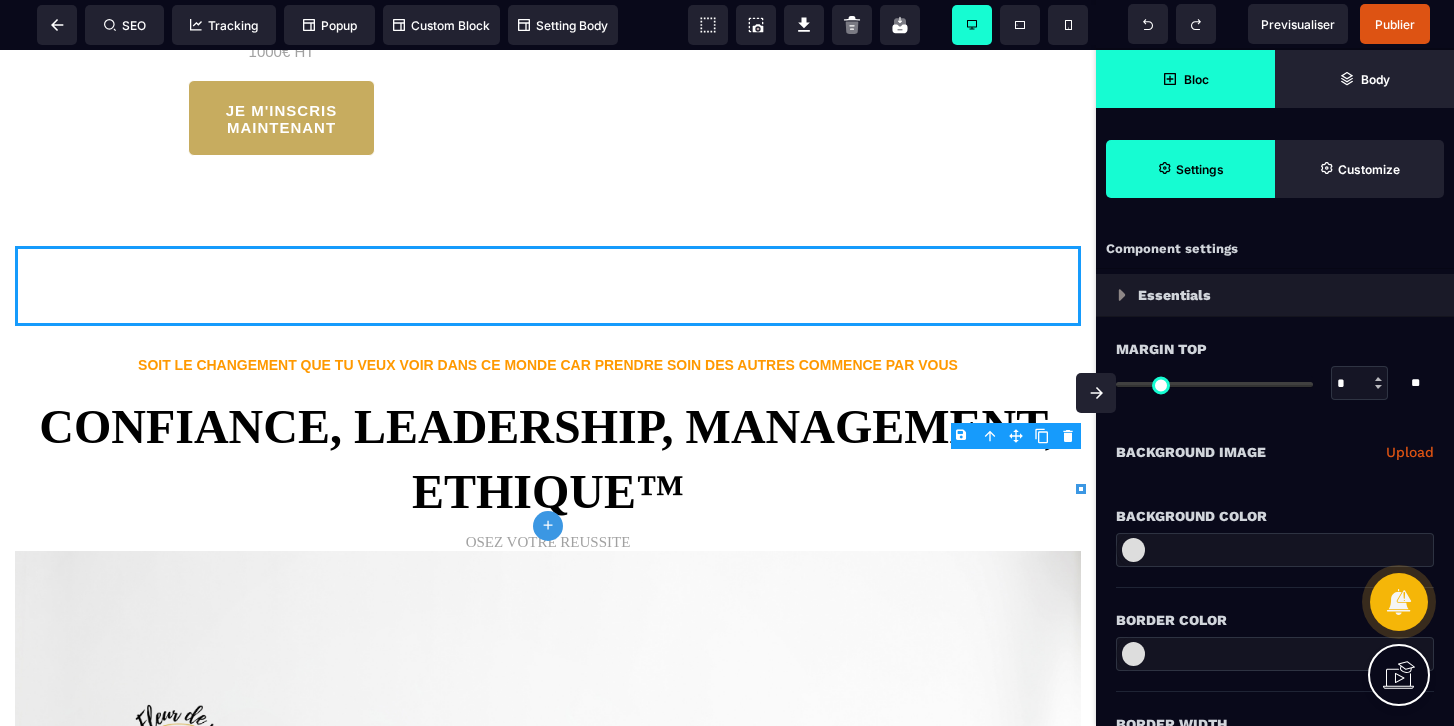 click on "Bloc" at bounding box center [1185, 79] 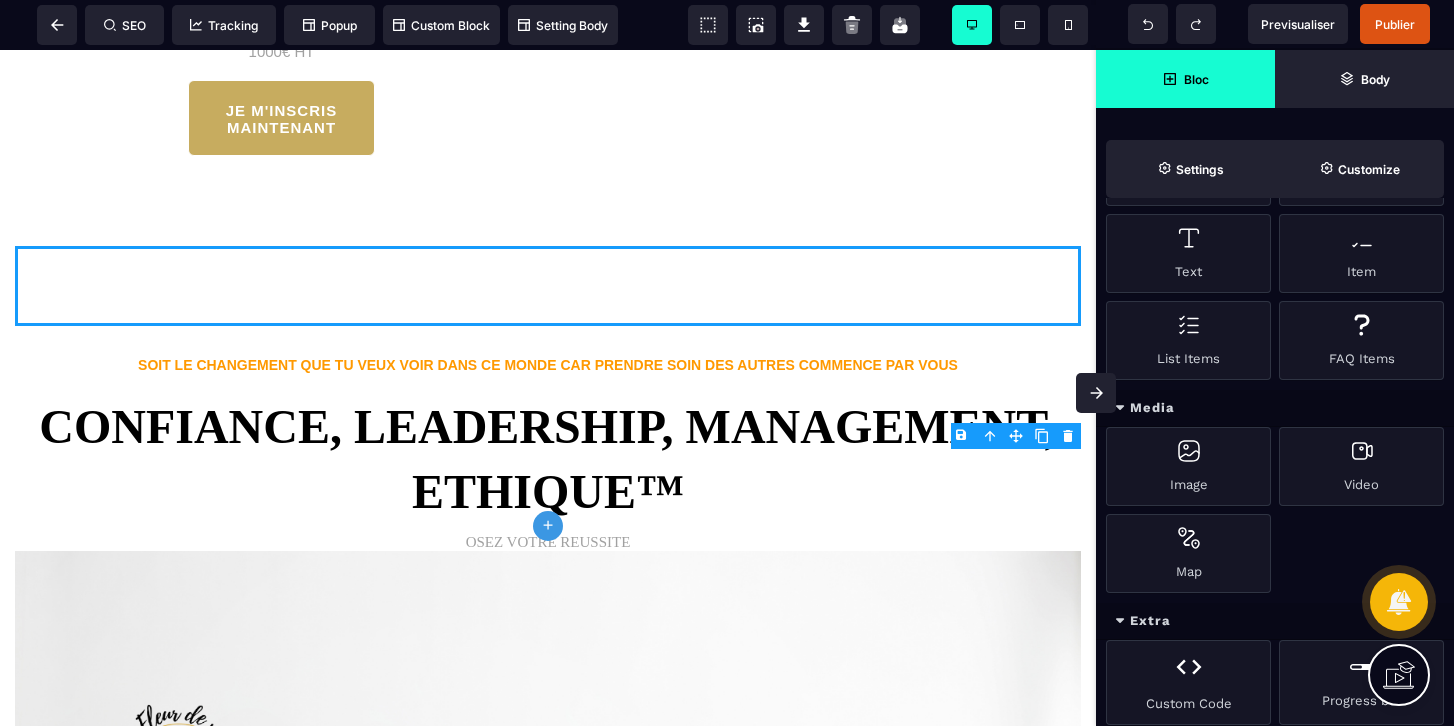scroll, scrollTop: 815, scrollLeft: 0, axis: vertical 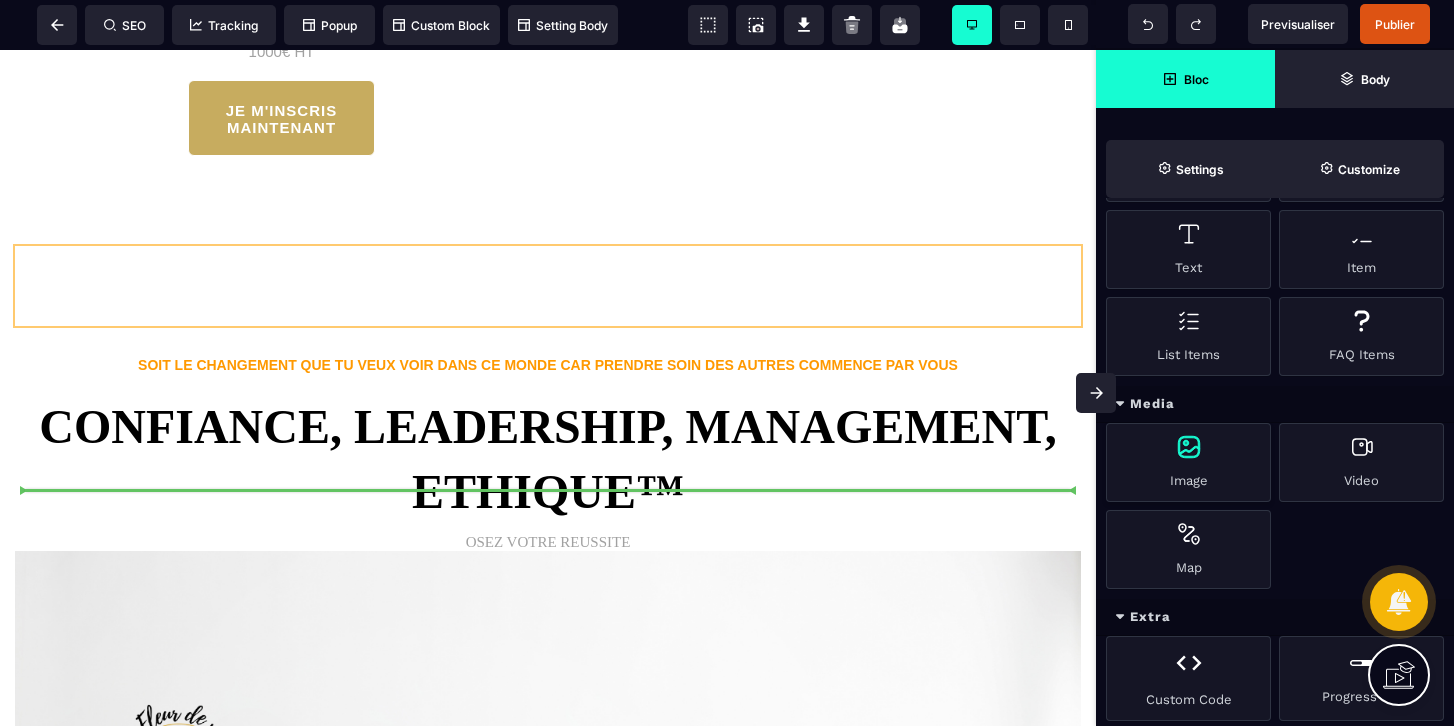 select 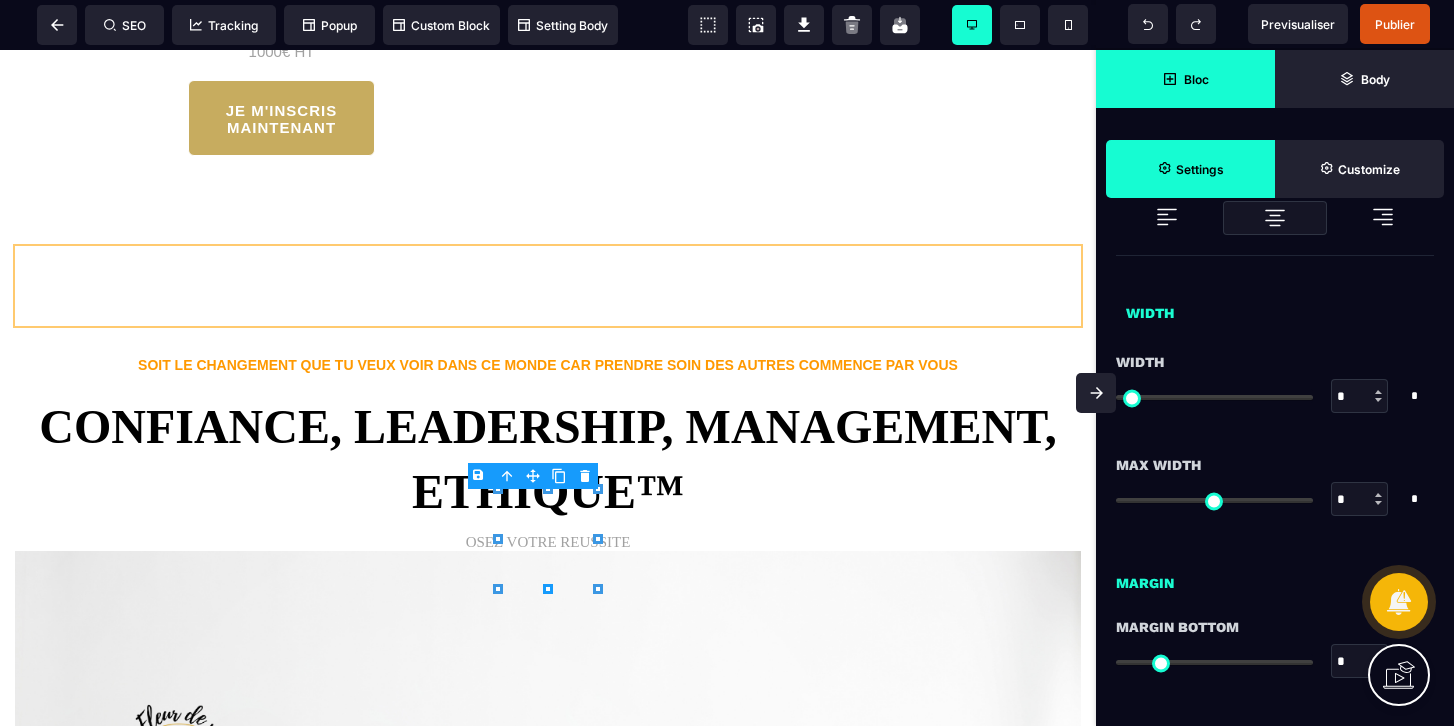 type on "*" 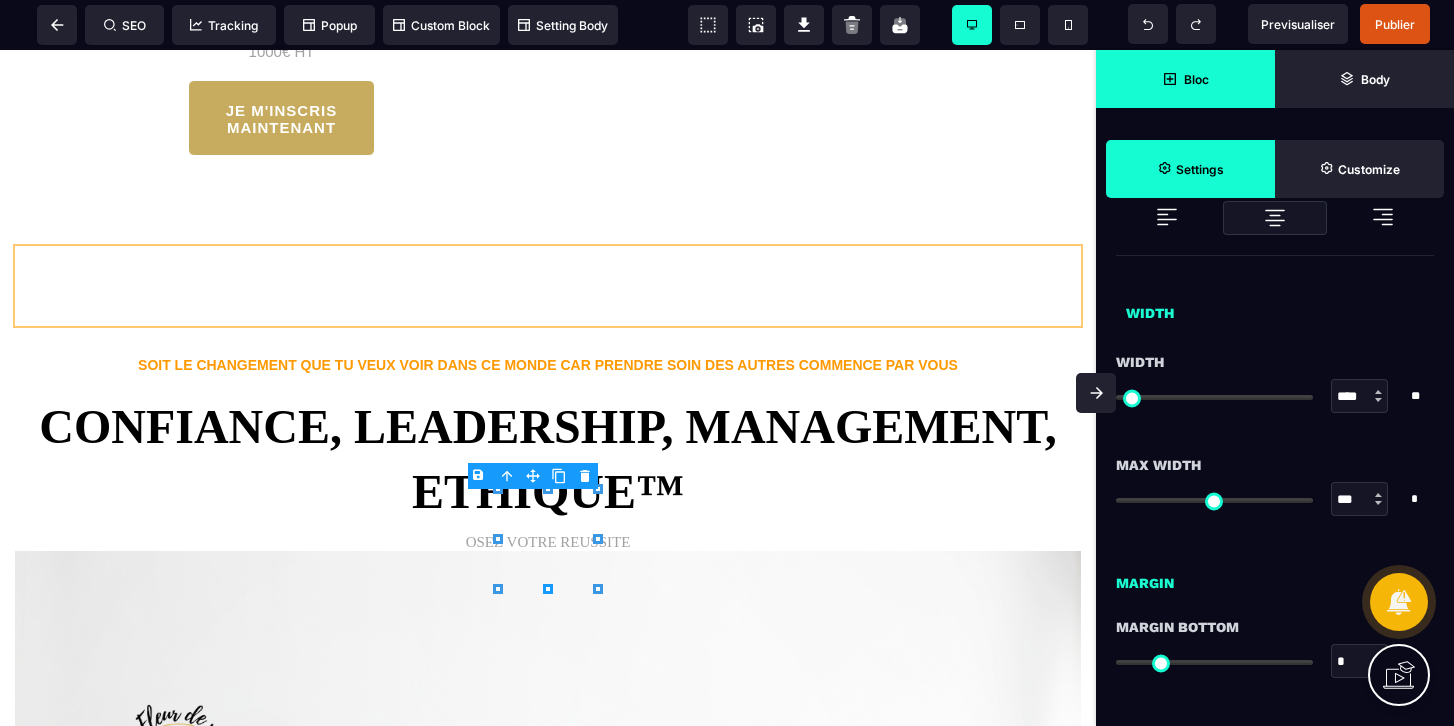 type on "*" 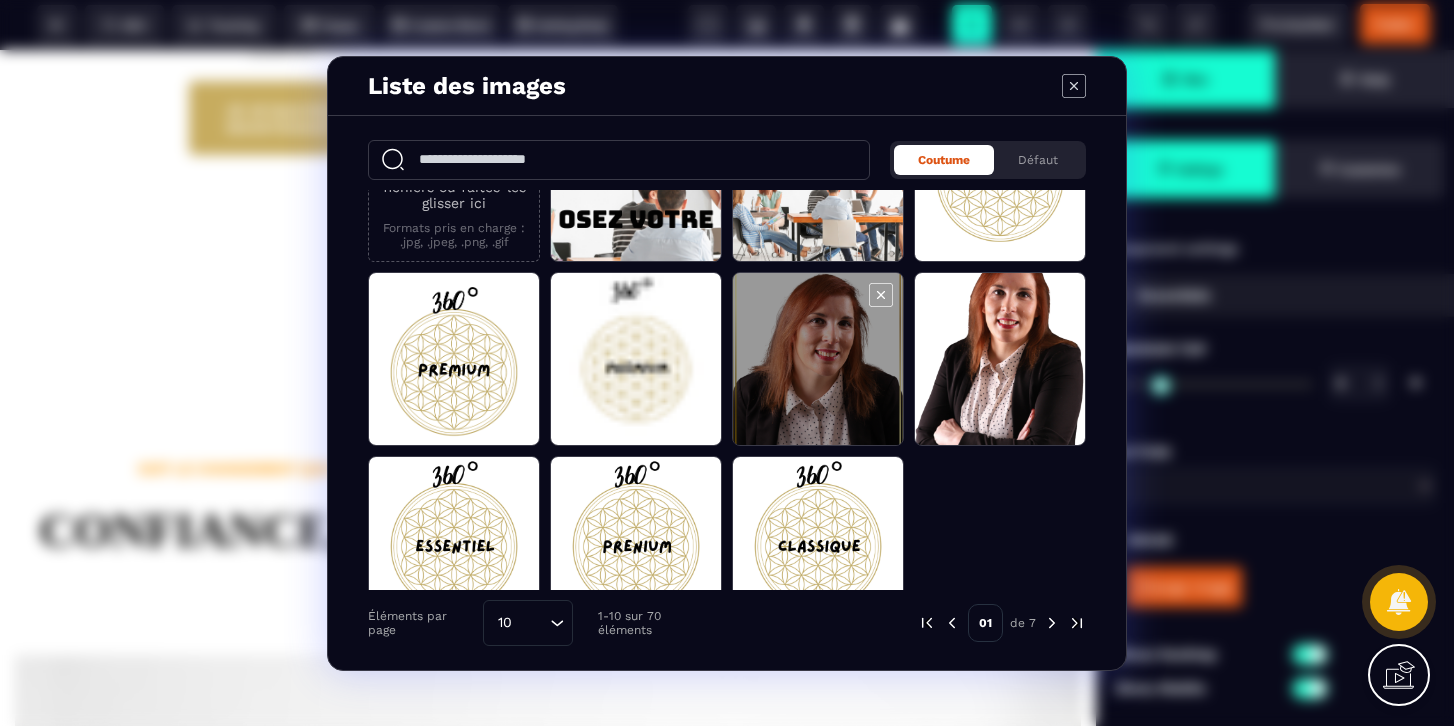 scroll, scrollTop: 142, scrollLeft: 0, axis: vertical 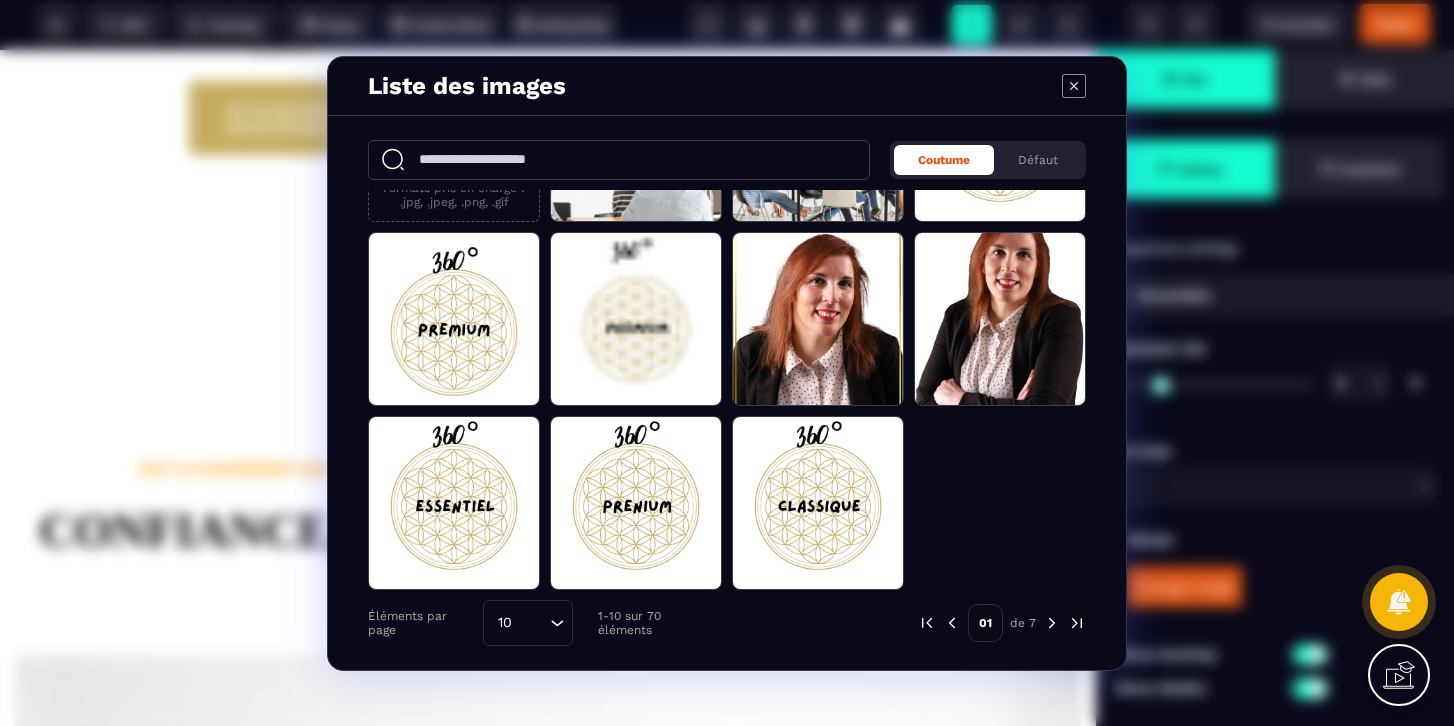 click at bounding box center [1052, 623] 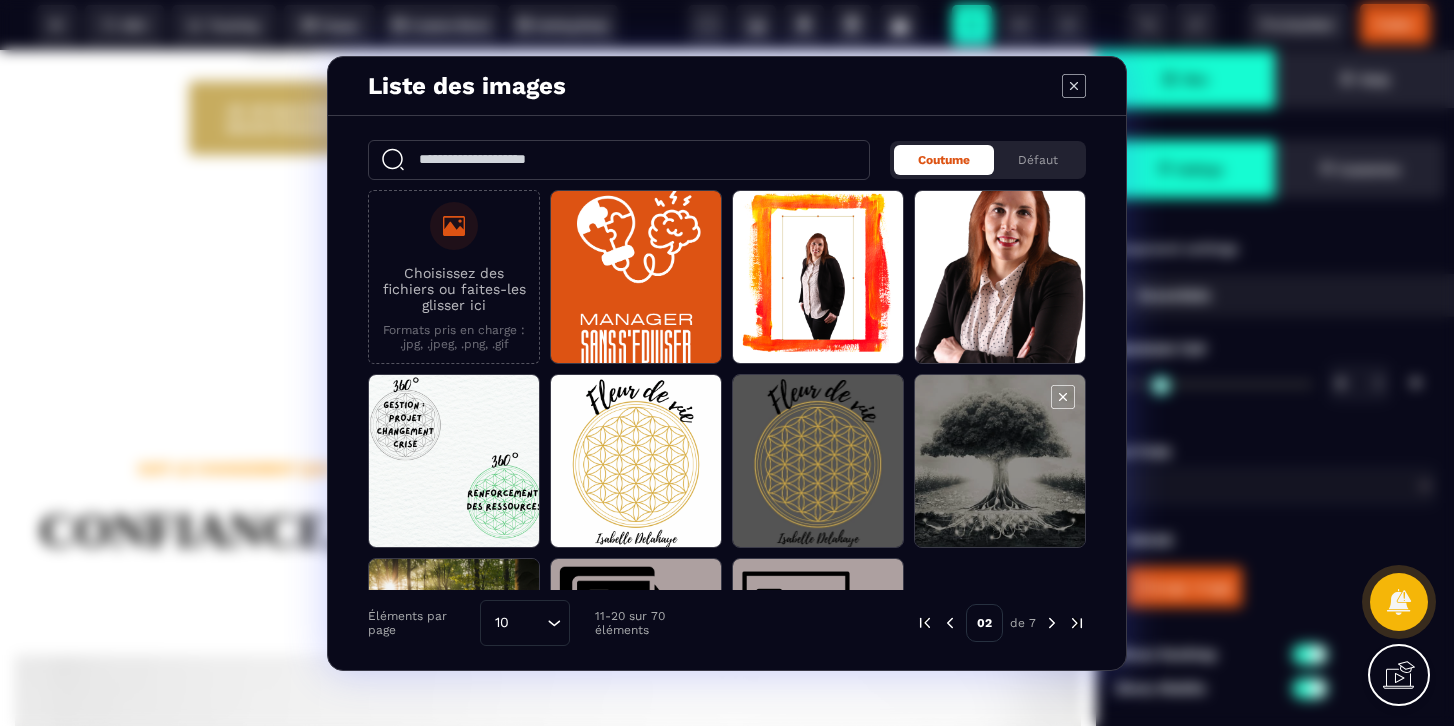 scroll, scrollTop: 61, scrollLeft: 0, axis: vertical 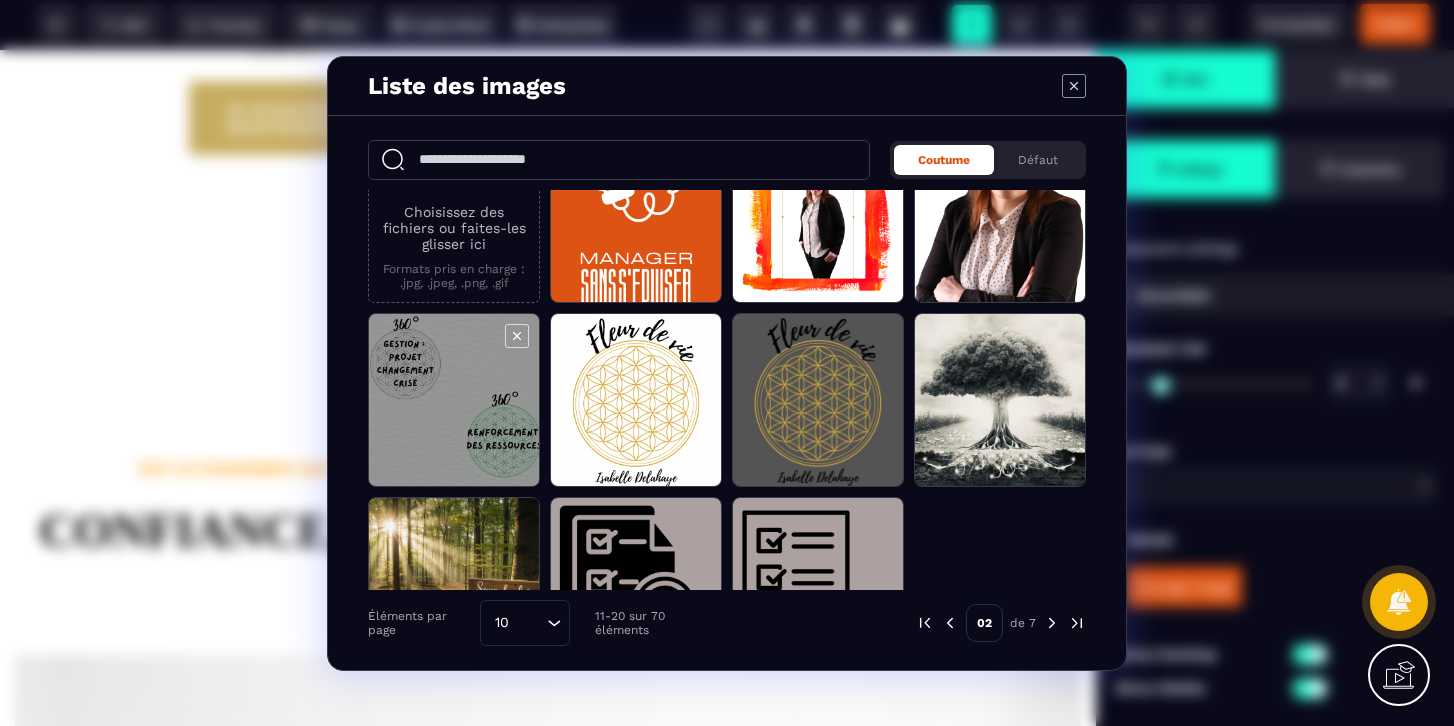click at bounding box center [454, 401] 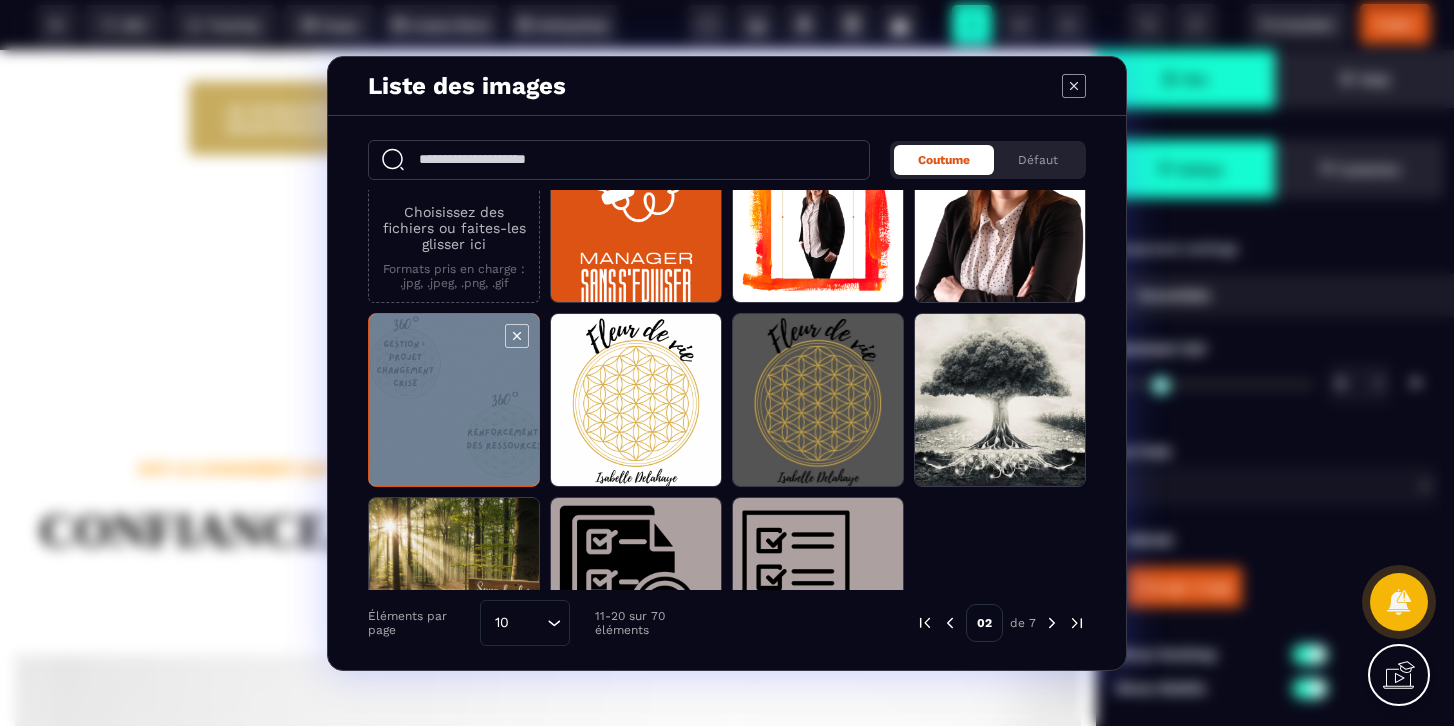 click at bounding box center (454, 401) 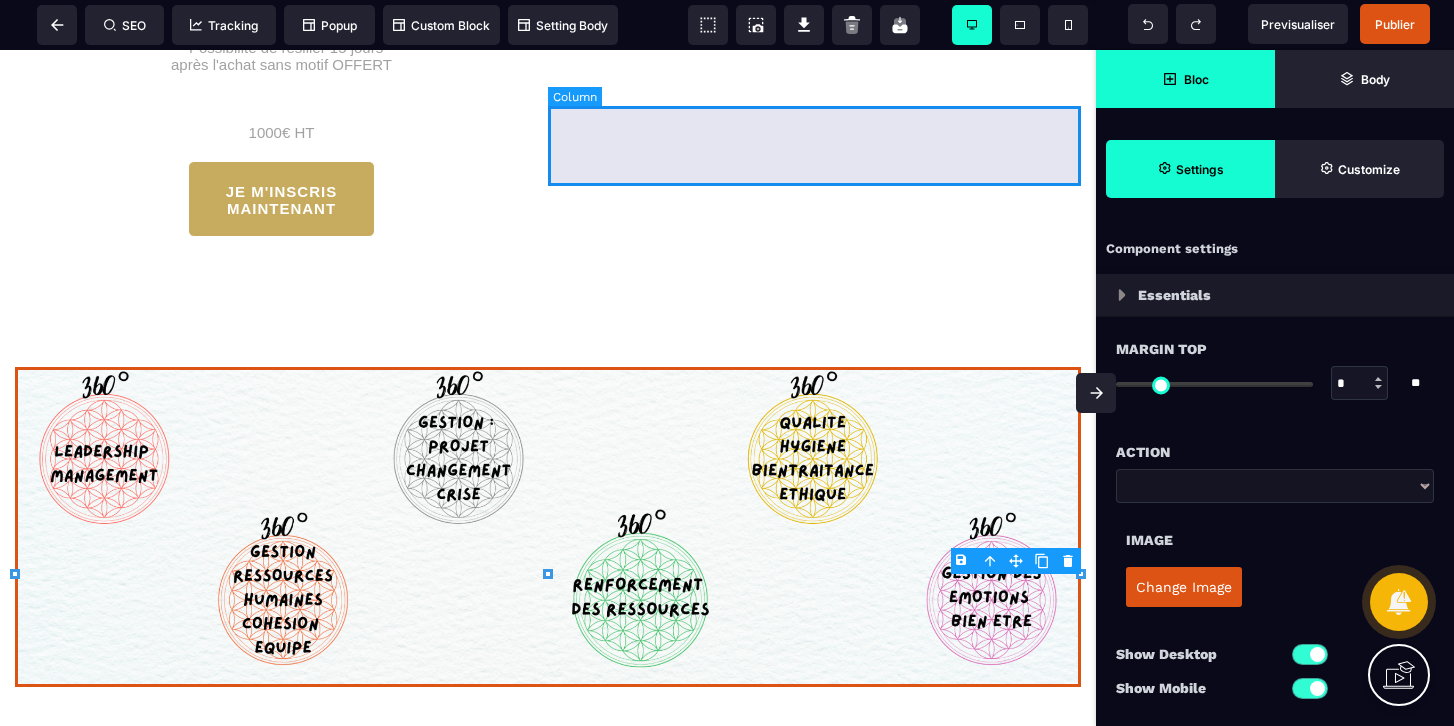 scroll, scrollTop: 3774, scrollLeft: 0, axis: vertical 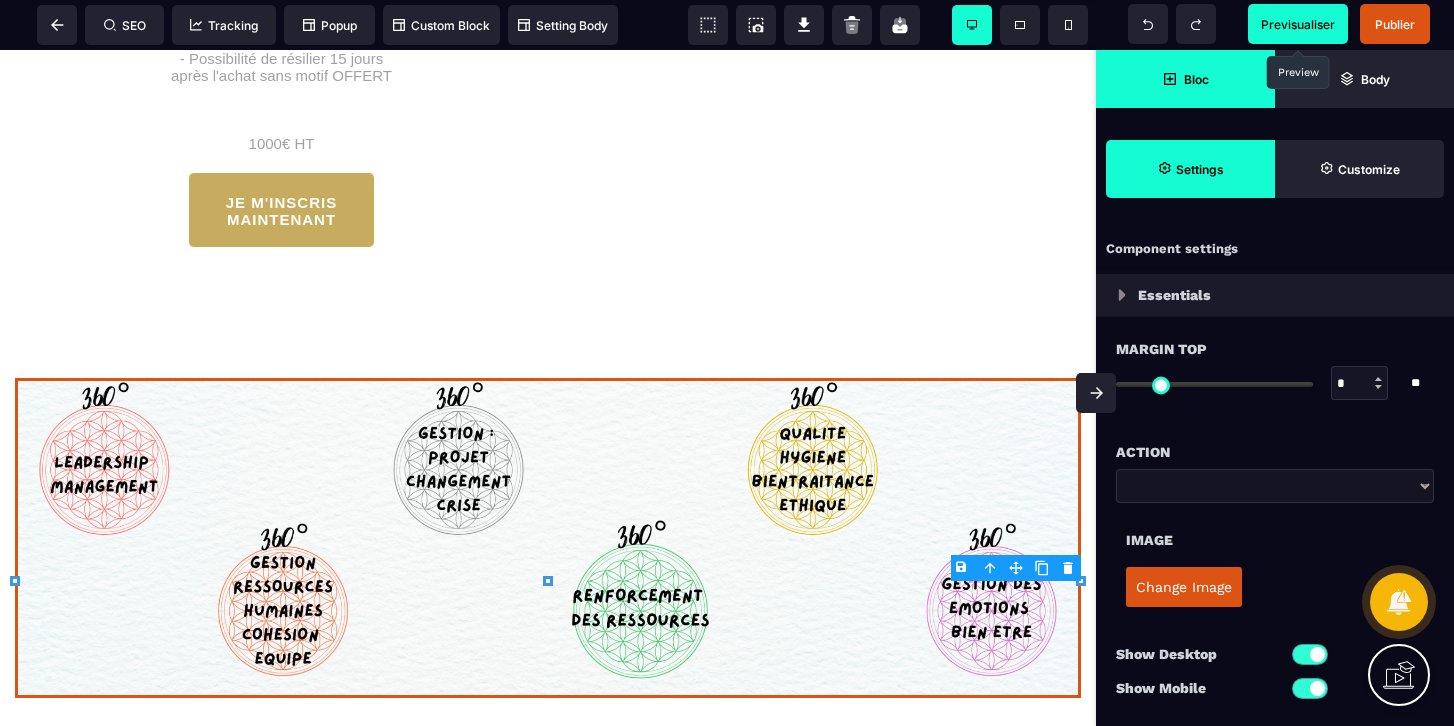 click on "Previsualiser" at bounding box center (1298, 24) 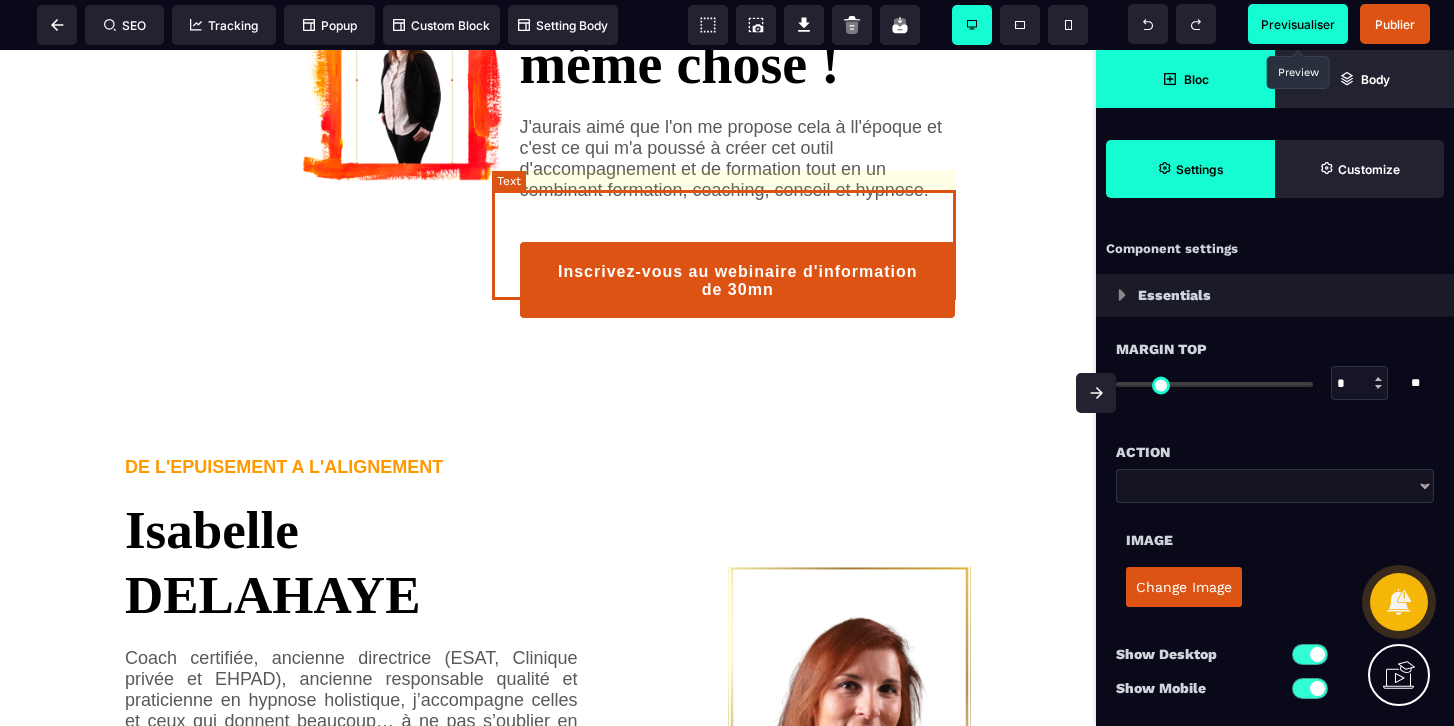 scroll, scrollTop: 1249, scrollLeft: 0, axis: vertical 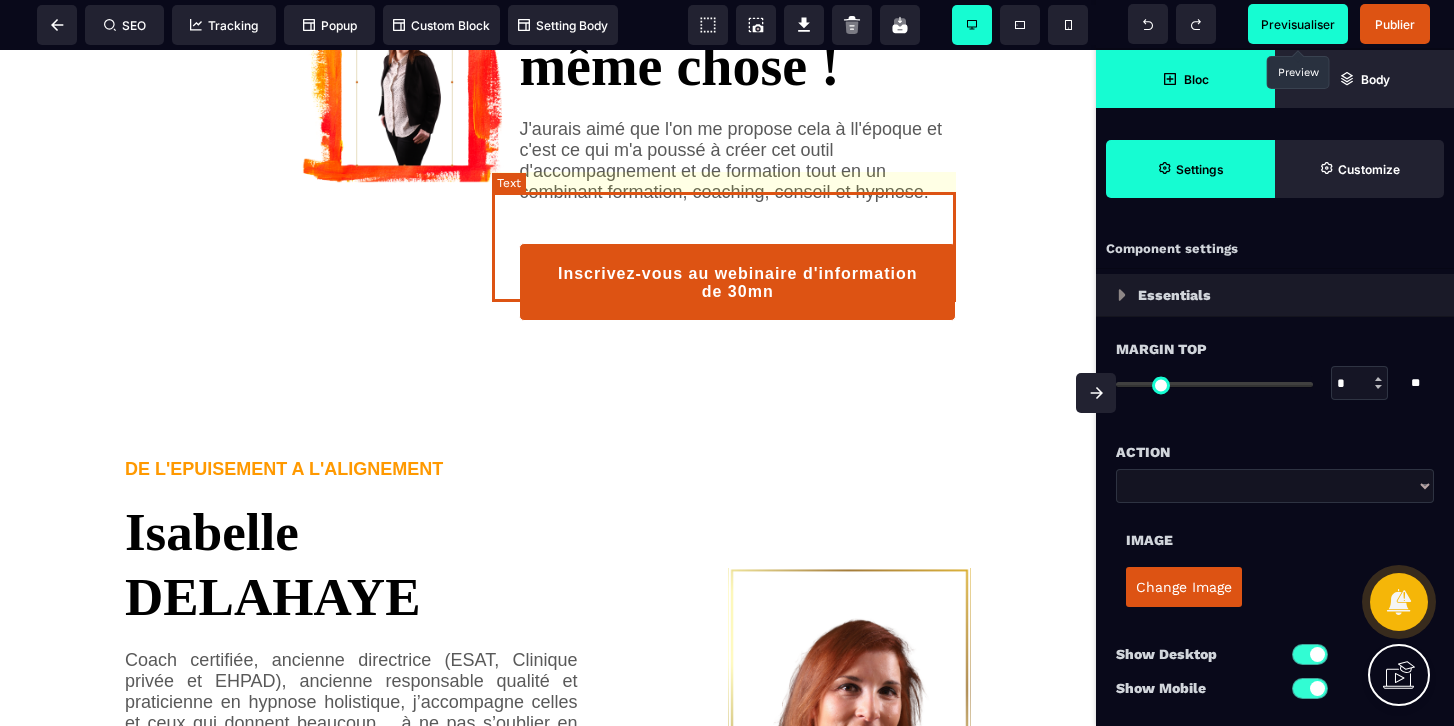 click on "J'aurais aimé que l'on me propose cela à ll'époque et c'est ce qui m'a poussé à créer cet outil d'accompagnement et de formation tout en un combinant formation, coaching, conseil et hypnose." at bounding box center (737, 161) 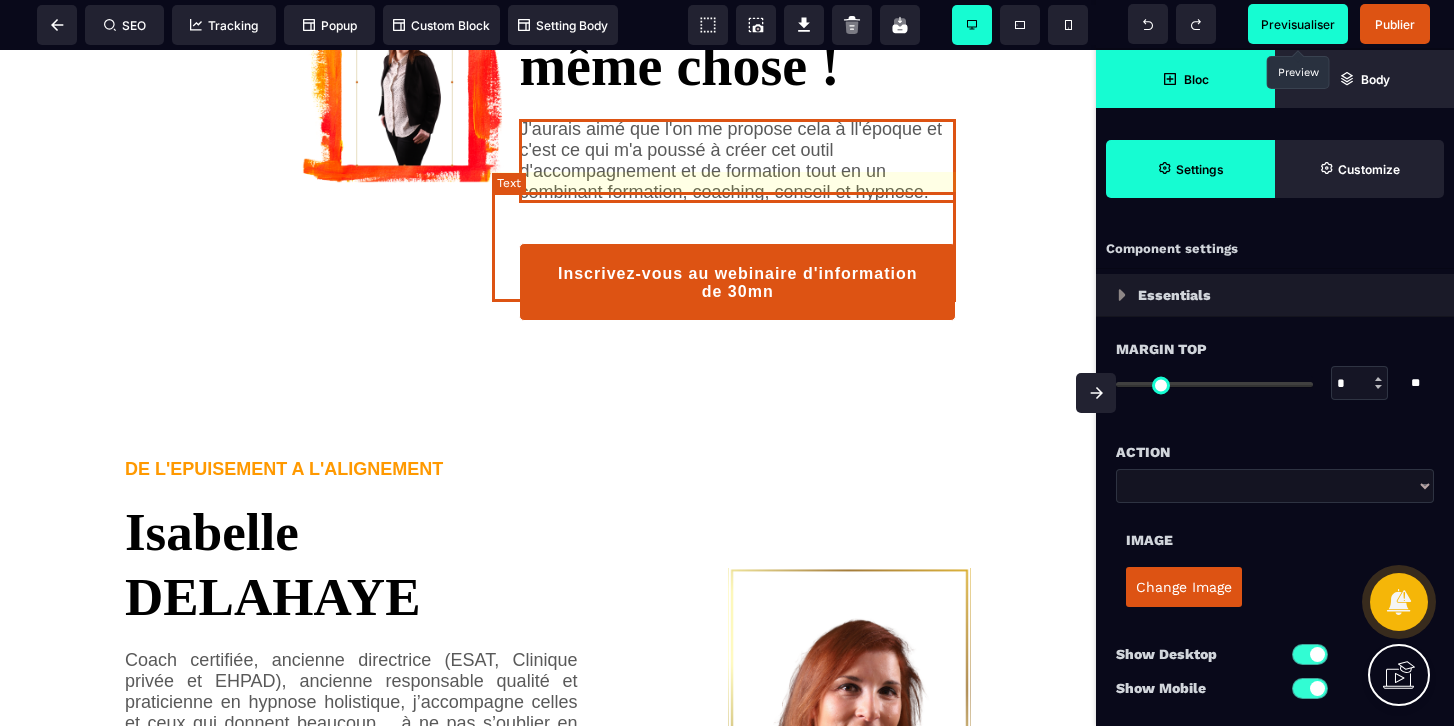click on "J'aurais aimé que l'on me propose cela à ll'époque et c'est ce qui m'a poussé à créer cet outil d'accompagnement et de formation tout en un combinant formation, coaching, conseil et hypnose." at bounding box center (737, 161) 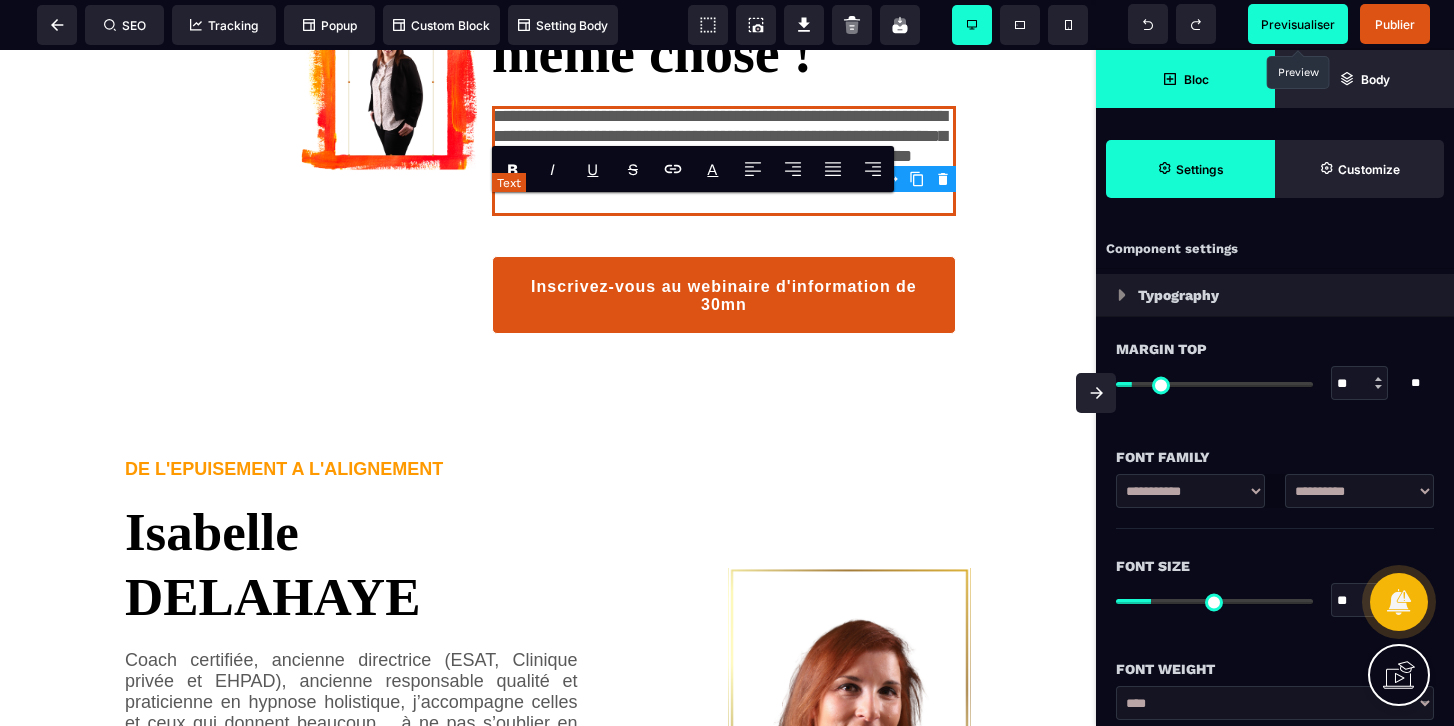 type 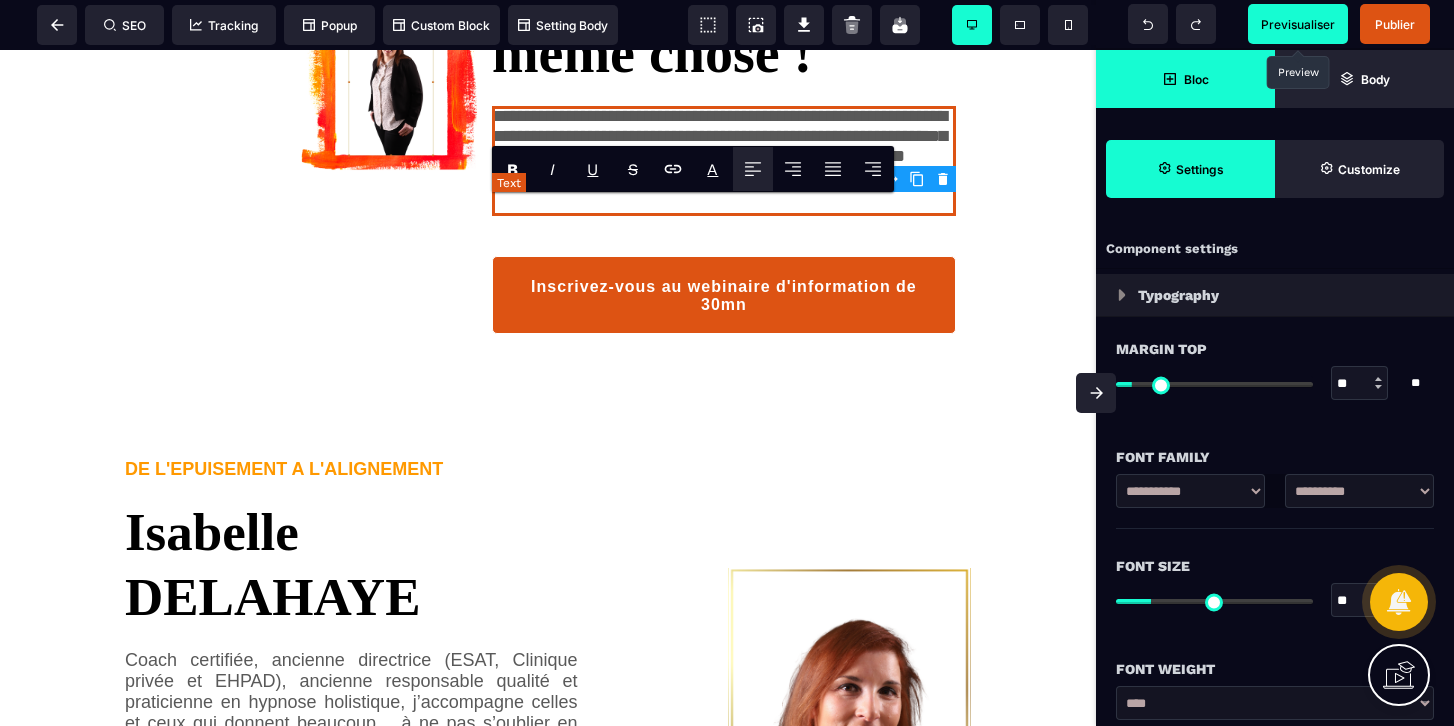 click on "**********" at bounding box center [724, 161] 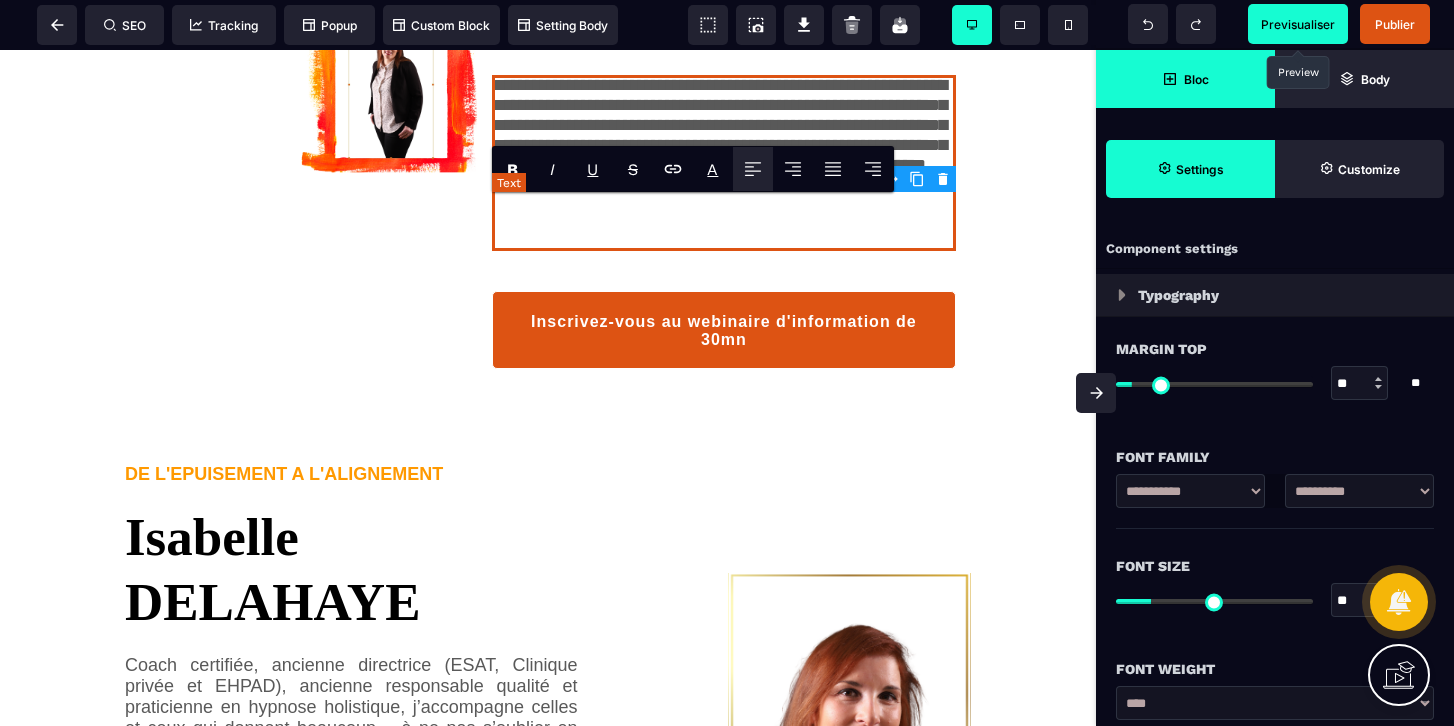 click on "**********" at bounding box center [724, 163] 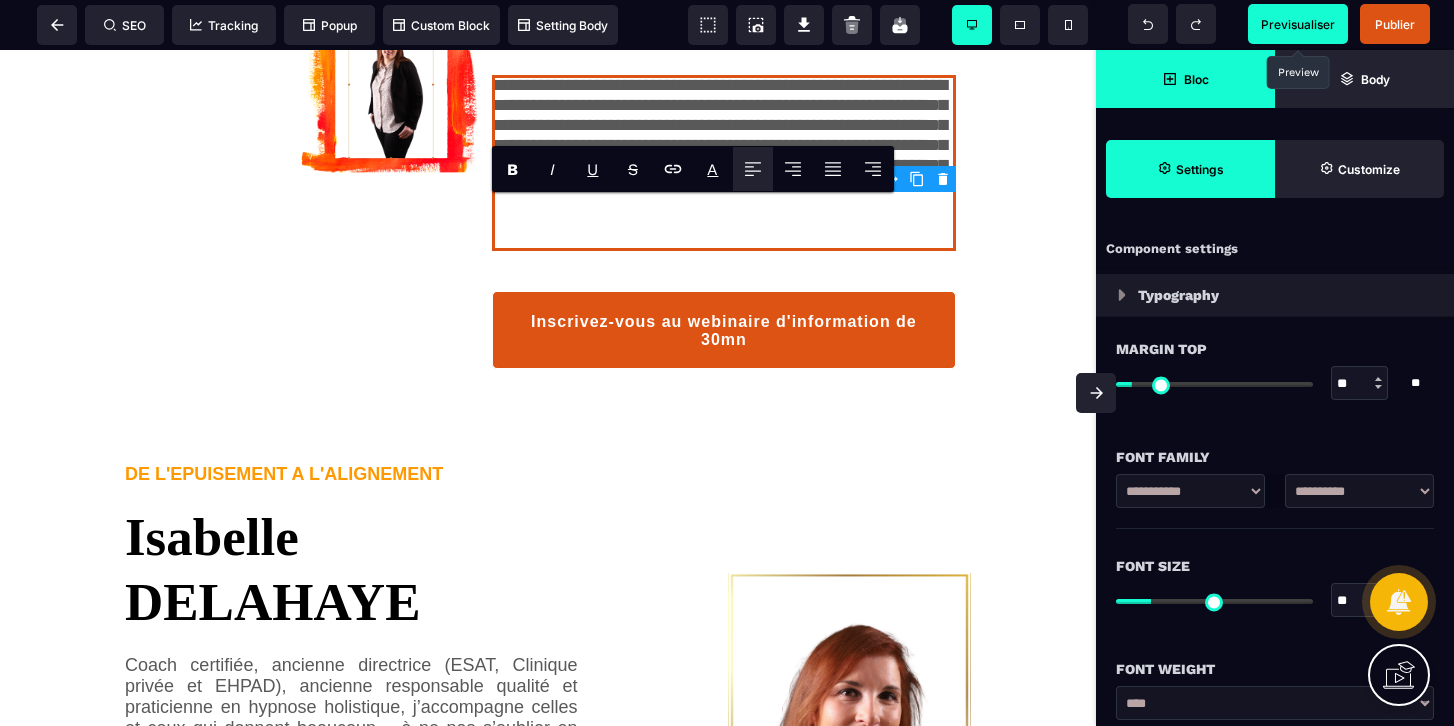 click on "Previsualiser" at bounding box center (1298, 24) 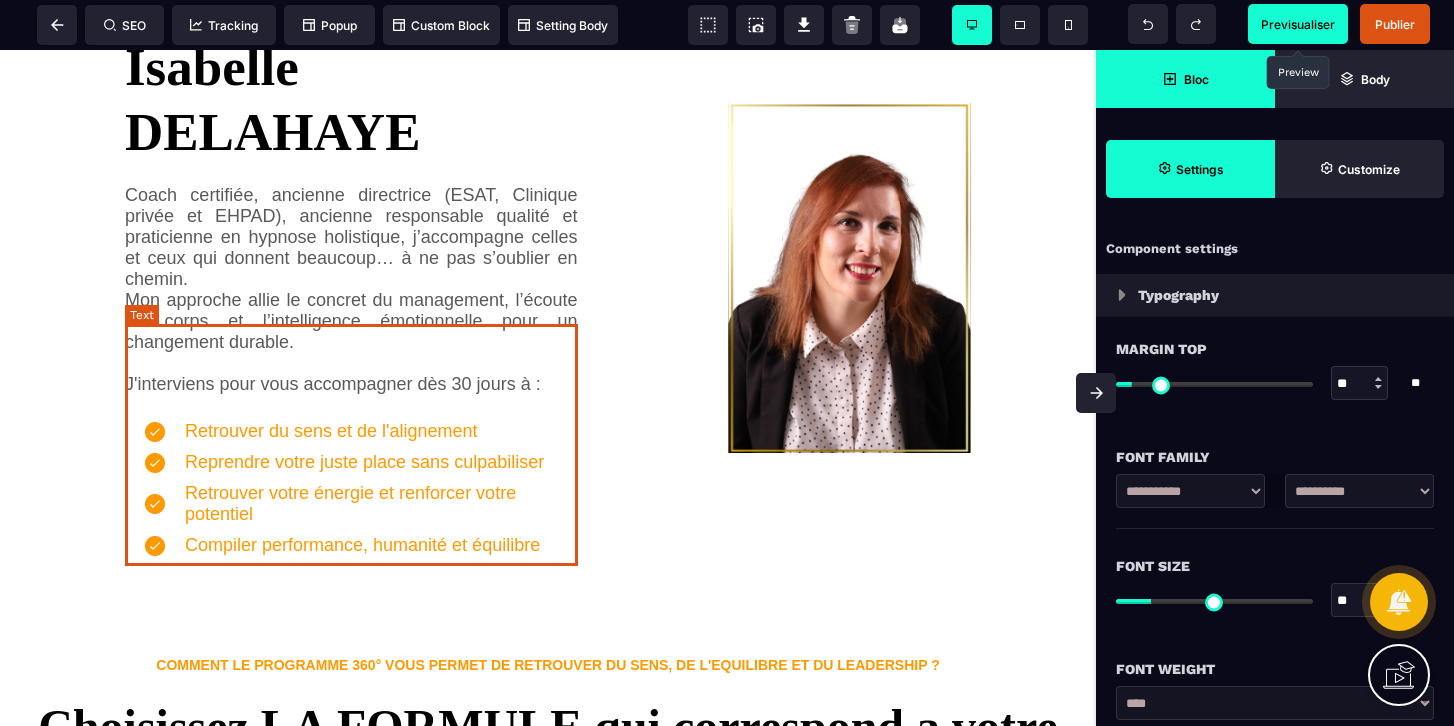 scroll, scrollTop: 1721, scrollLeft: 0, axis: vertical 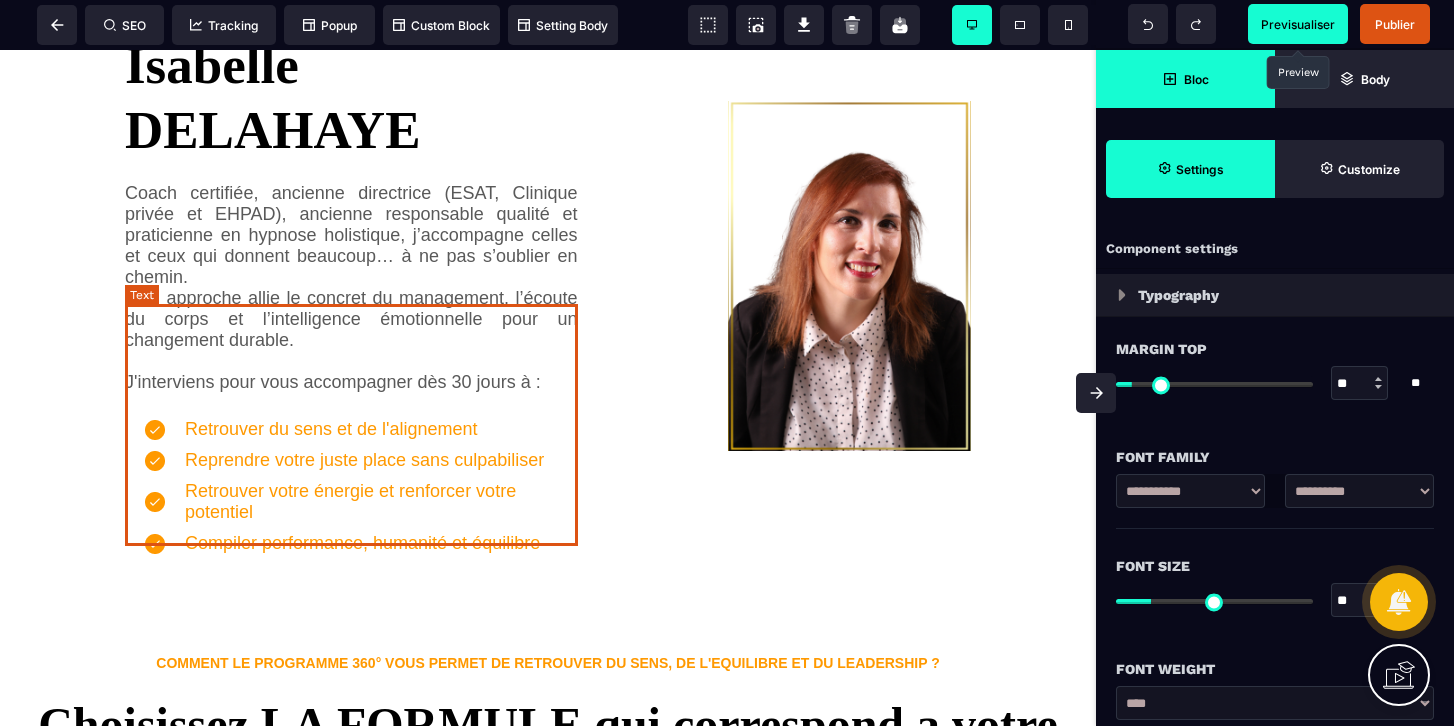 click on "Coach certifiée, ancienne directrice (ESAT, Clinique privée et EHPAD), ancienne responsable qualité et praticienne en hypnose holistique, j’accompagne celles et ceux qui donnent beaucoup… à ne pas s’oublier en chemin.
Mon approche allie le concret du management, l’écoute du corps et l’intelligence émotionnelle pour un changement durable.
J'interviens pour vous accompagner dès 30 jours à :" at bounding box center (351, 288) 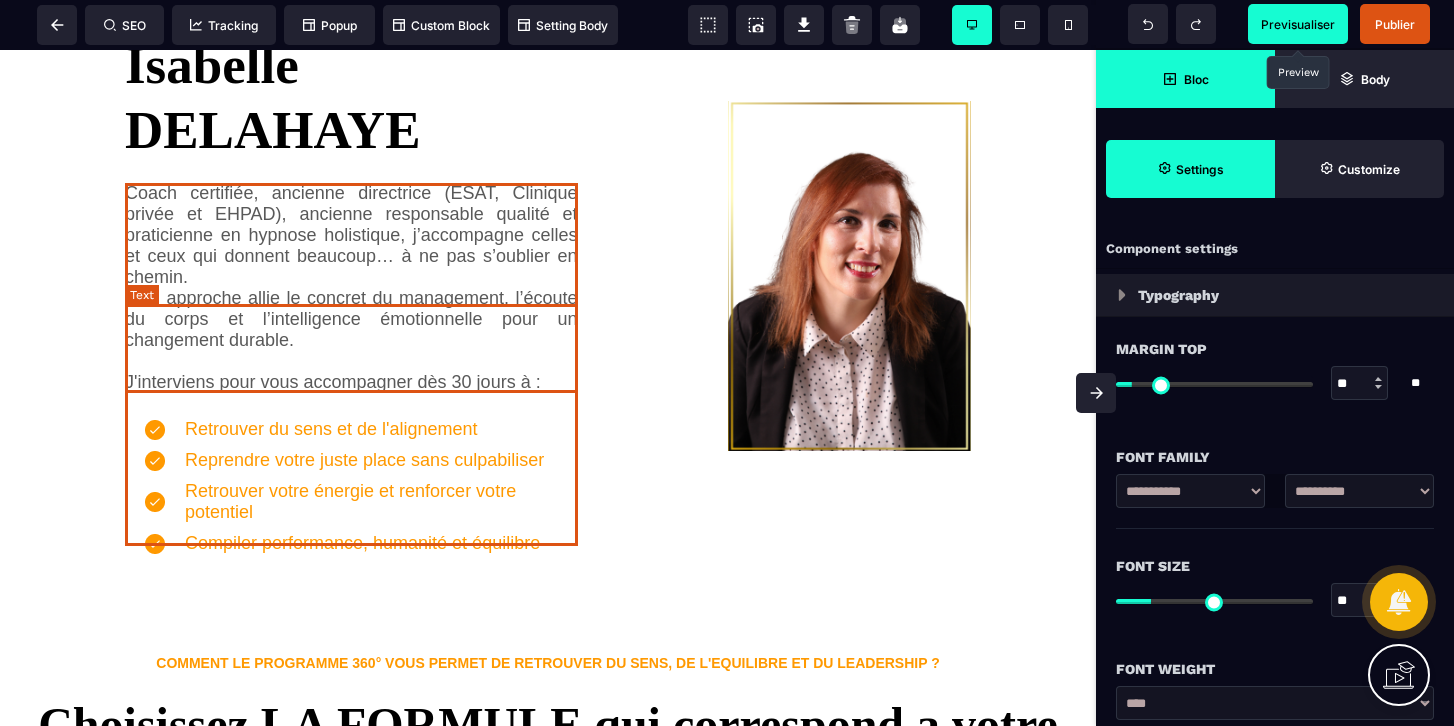 select on "***" 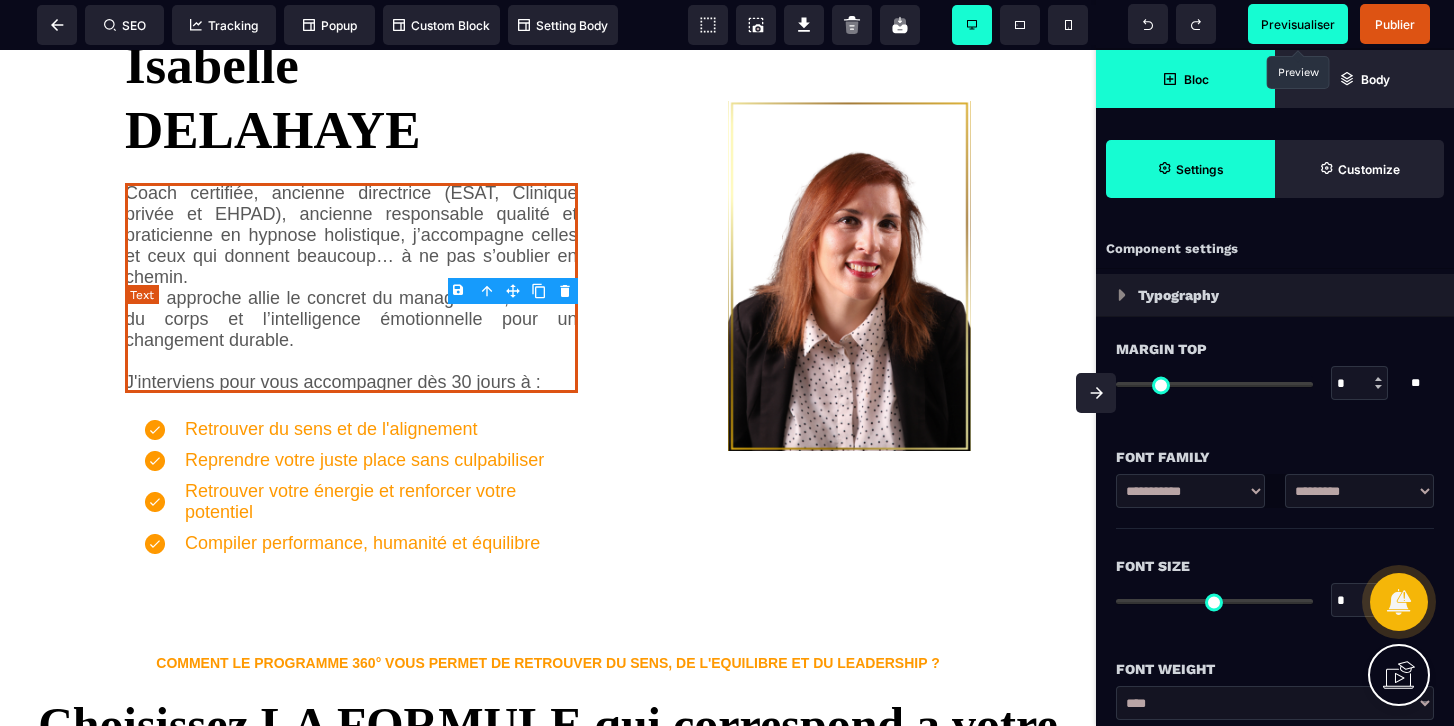 click on "Coach certifiée, ancienne directrice (ESAT, Clinique privée et EHPAD), ancienne responsable qualité et praticienne en hypnose holistique, j’accompagne celles et ceux qui donnent beaucoup… à ne pas s’oublier en chemin.
Mon approche allie le concret du management, l’écoute du corps et l’intelligence émotionnelle pour un changement durable.
J'interviens pour vous accompagner dès 30 jours à :" at bounding box center [351, 288] 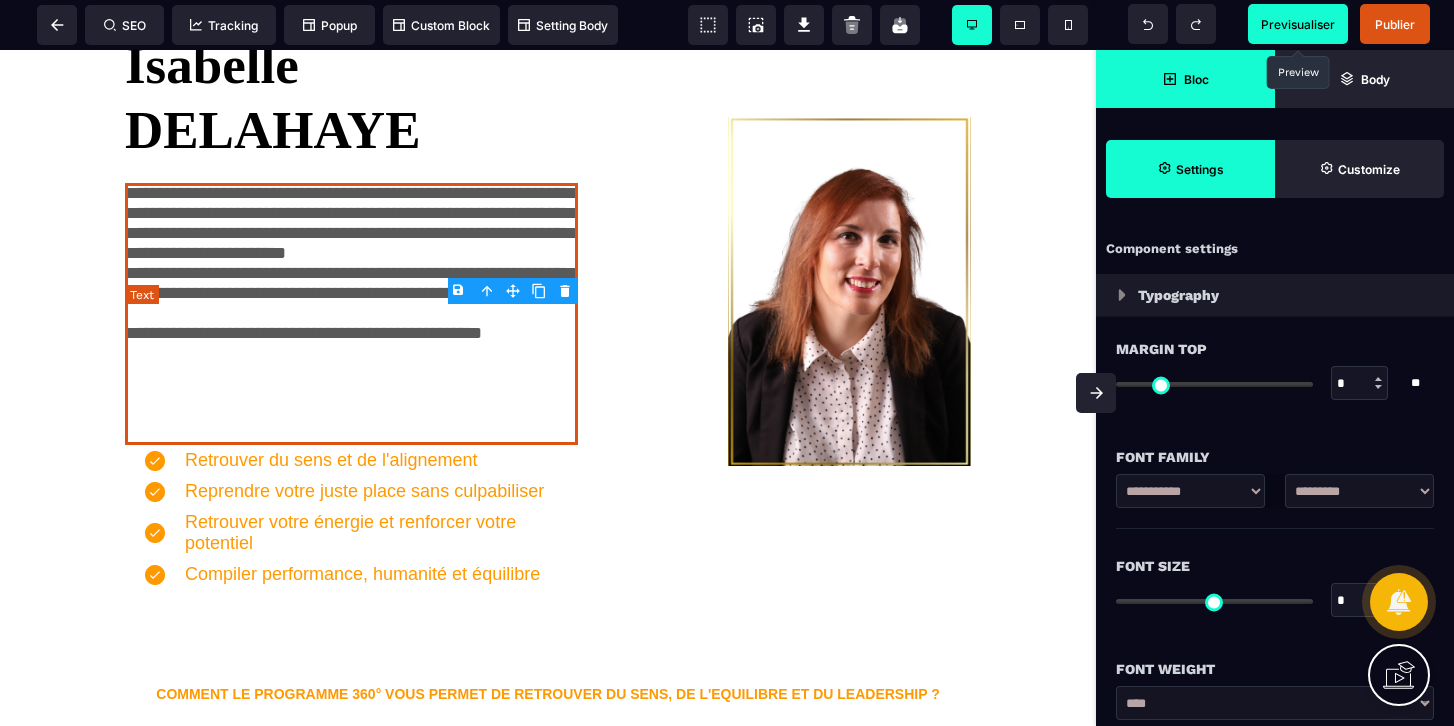 select on "***" 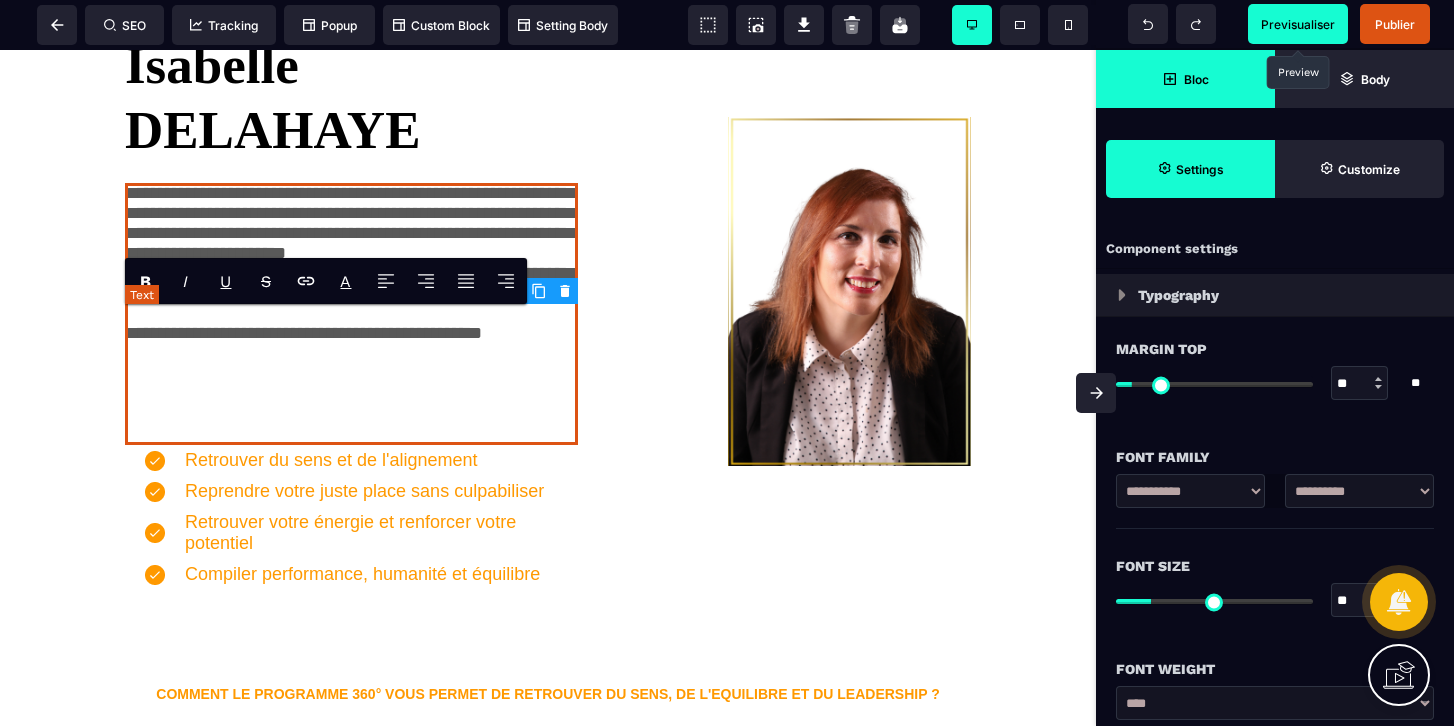 type 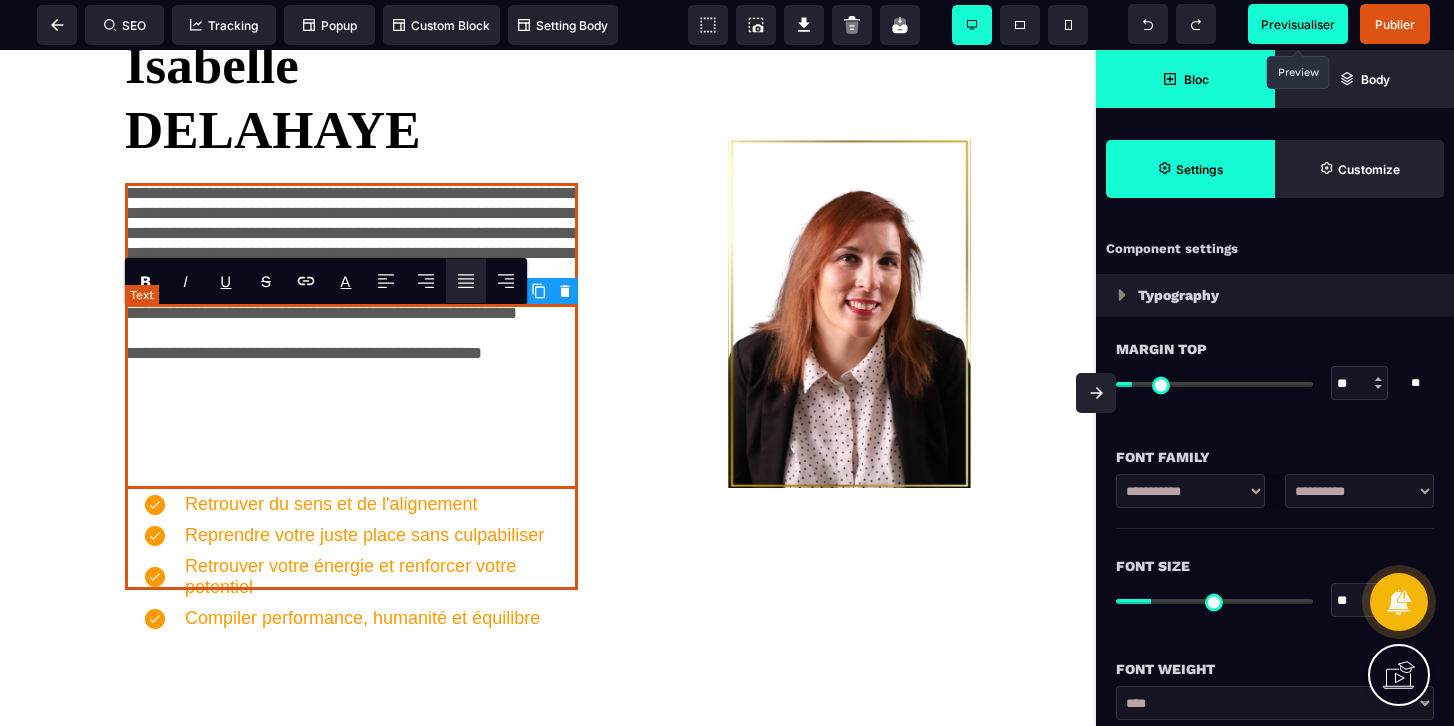 click on "**********" at bounding box center (351, 326) 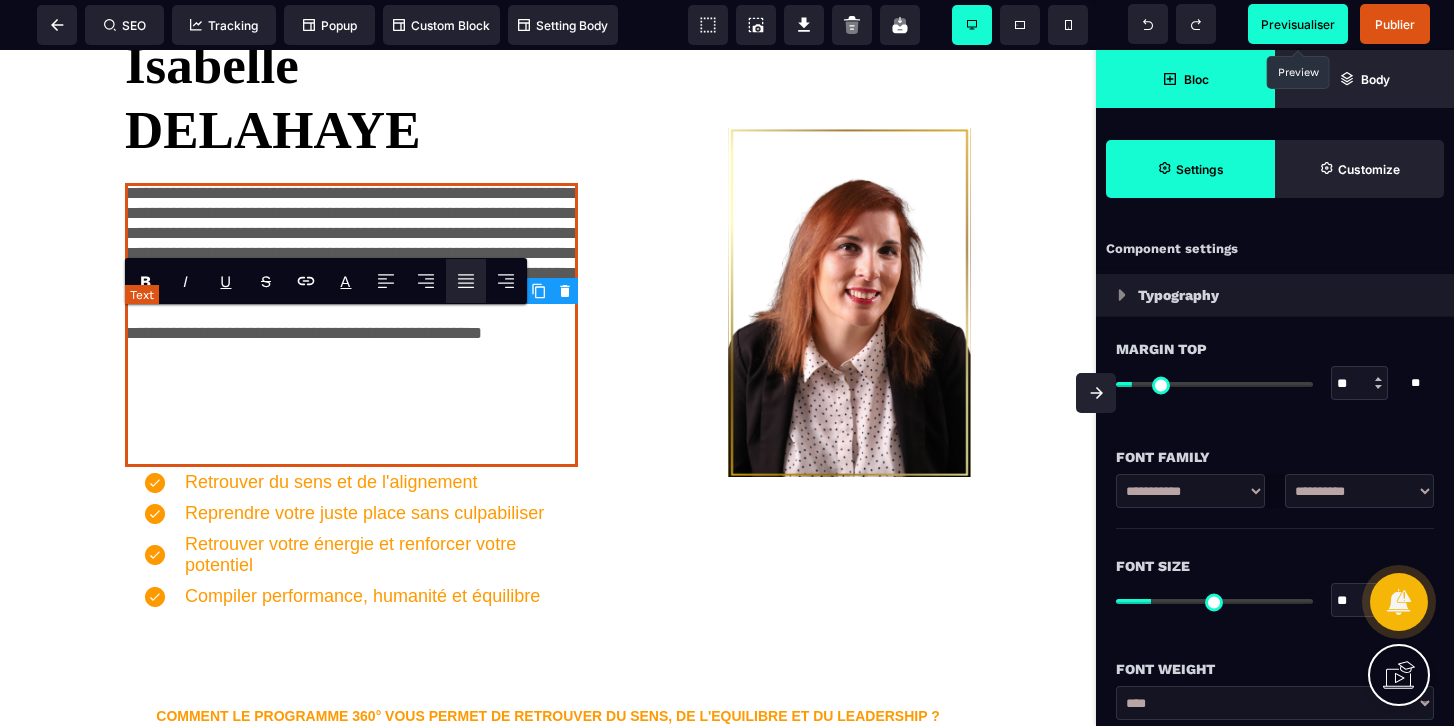 click on "**********" at bounding box center [351, 315] 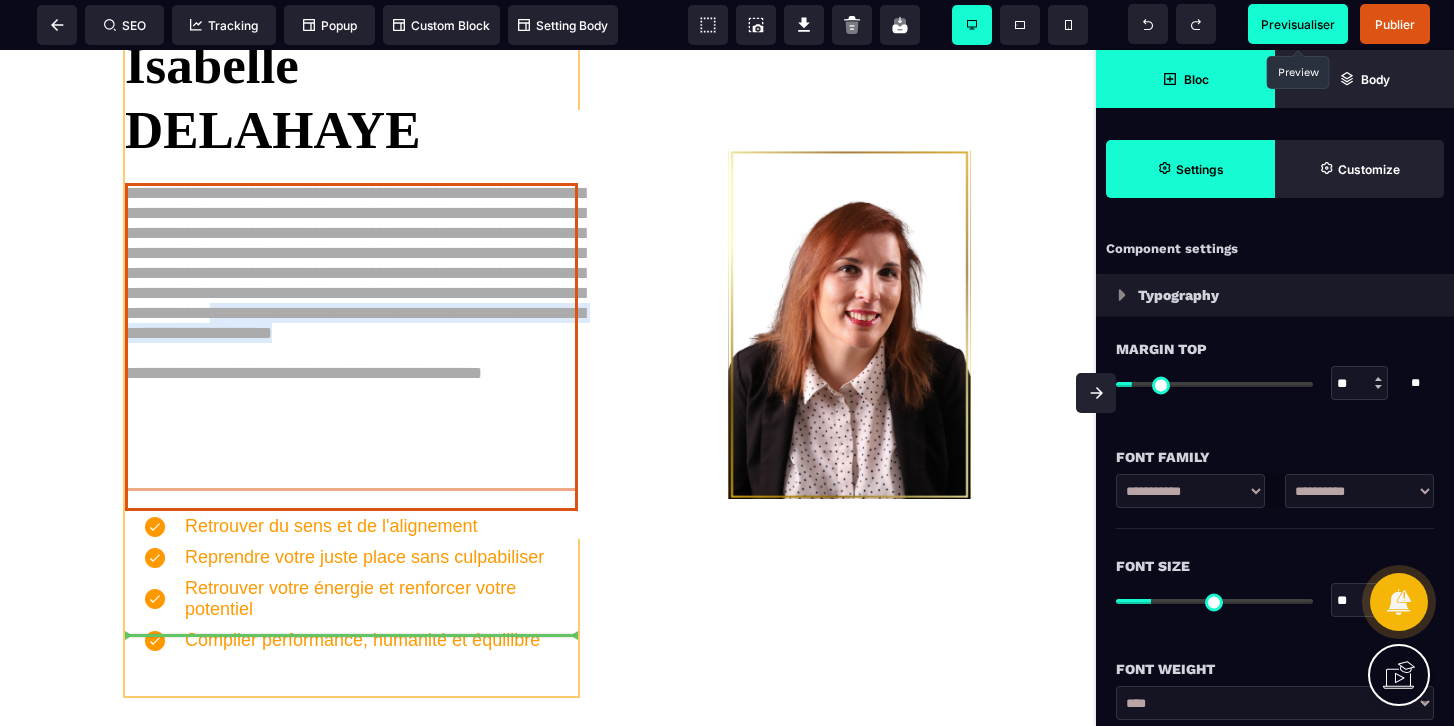 drag, startPoint x: 416, startPoint y: 538, endPoint x: 137, endPoint y: 512, distance: 280.20886 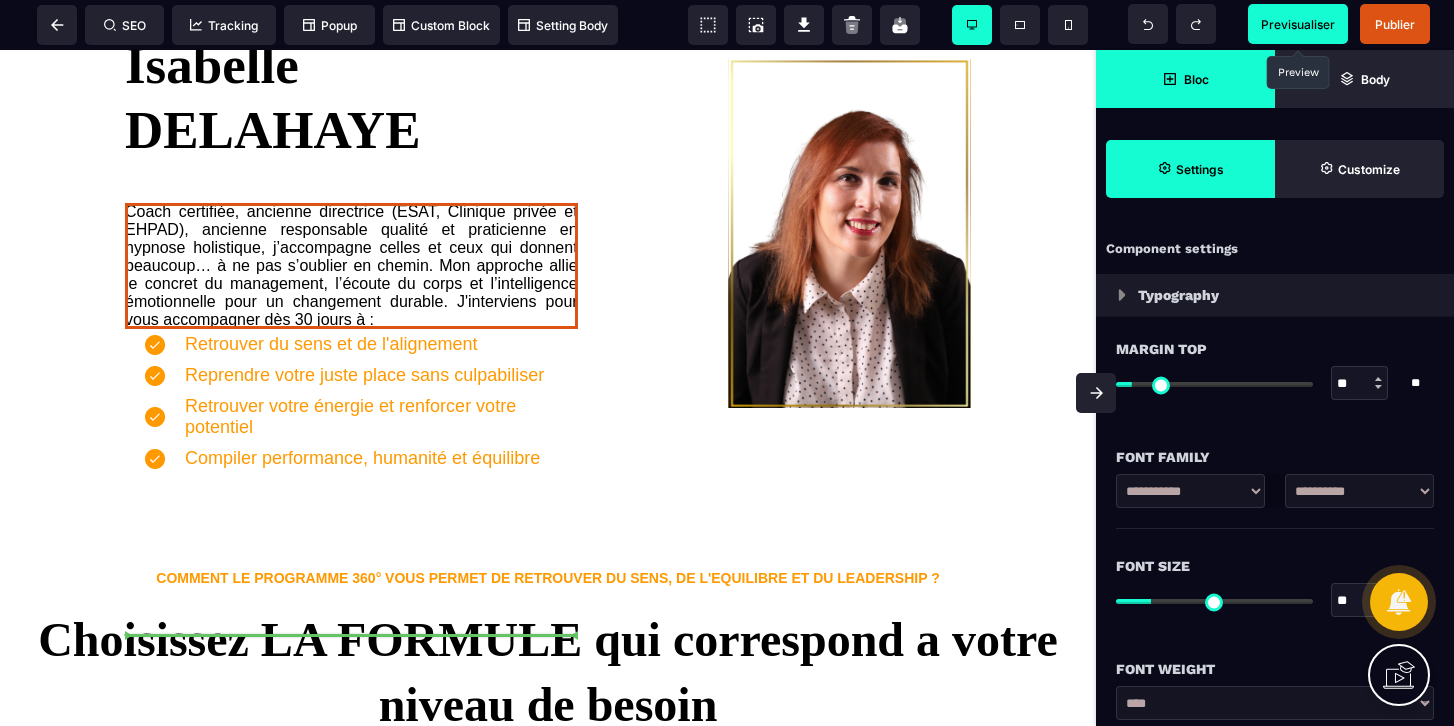 select on "***" 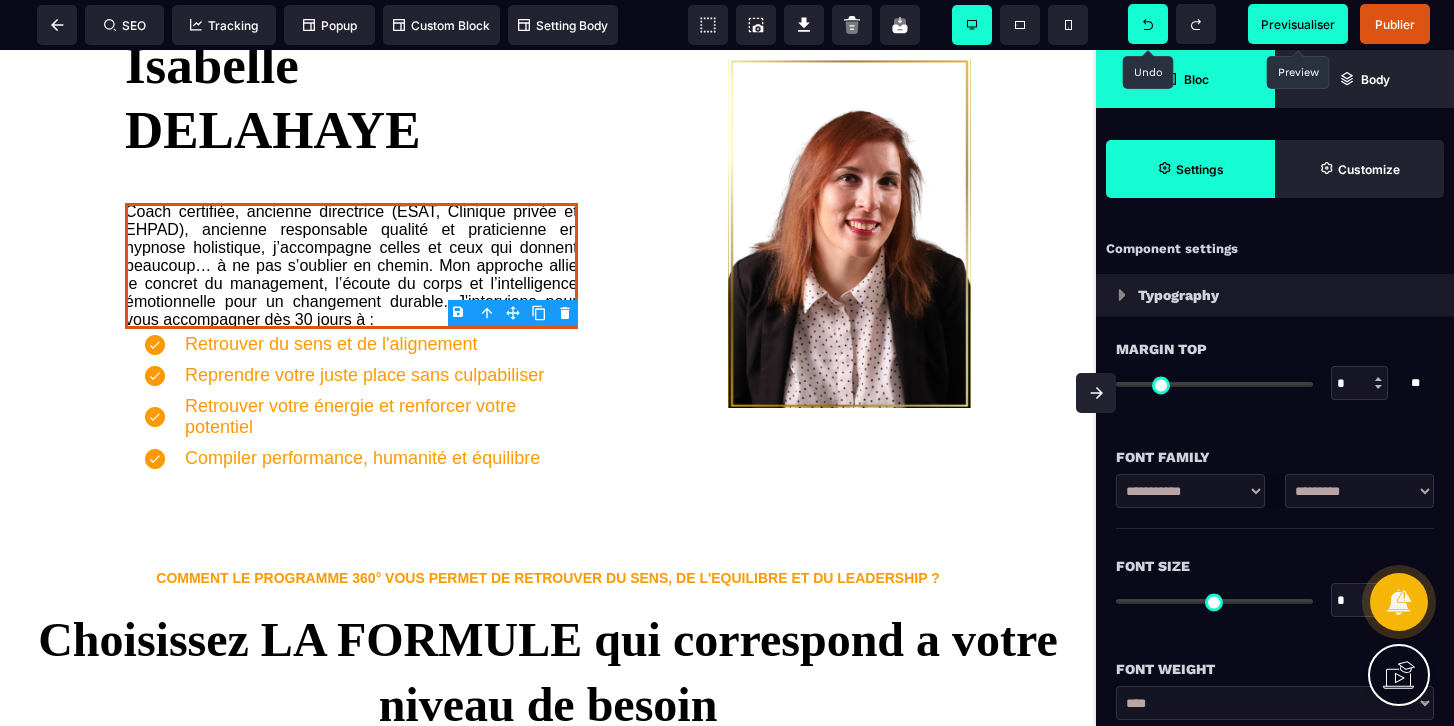 click at bounding box center [1148, 24] 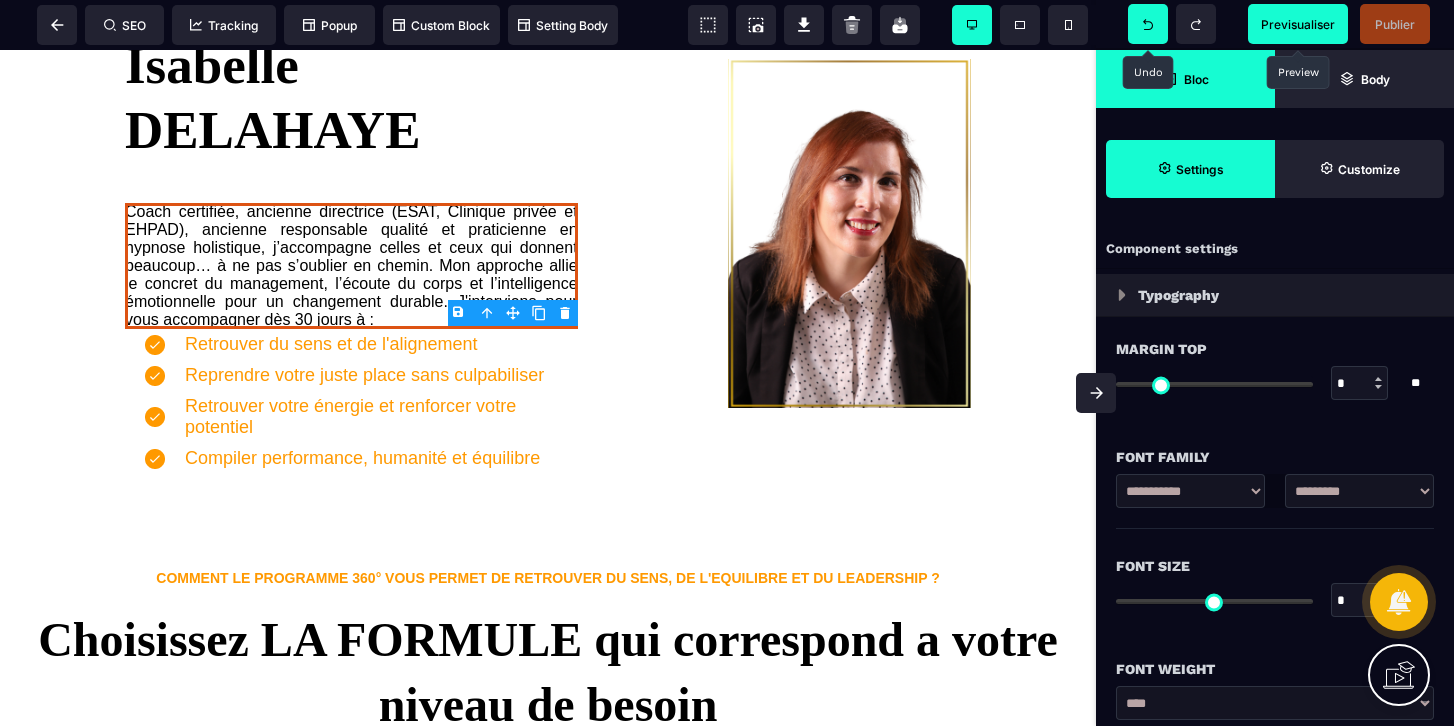 click at bounding box center (1148, 24) 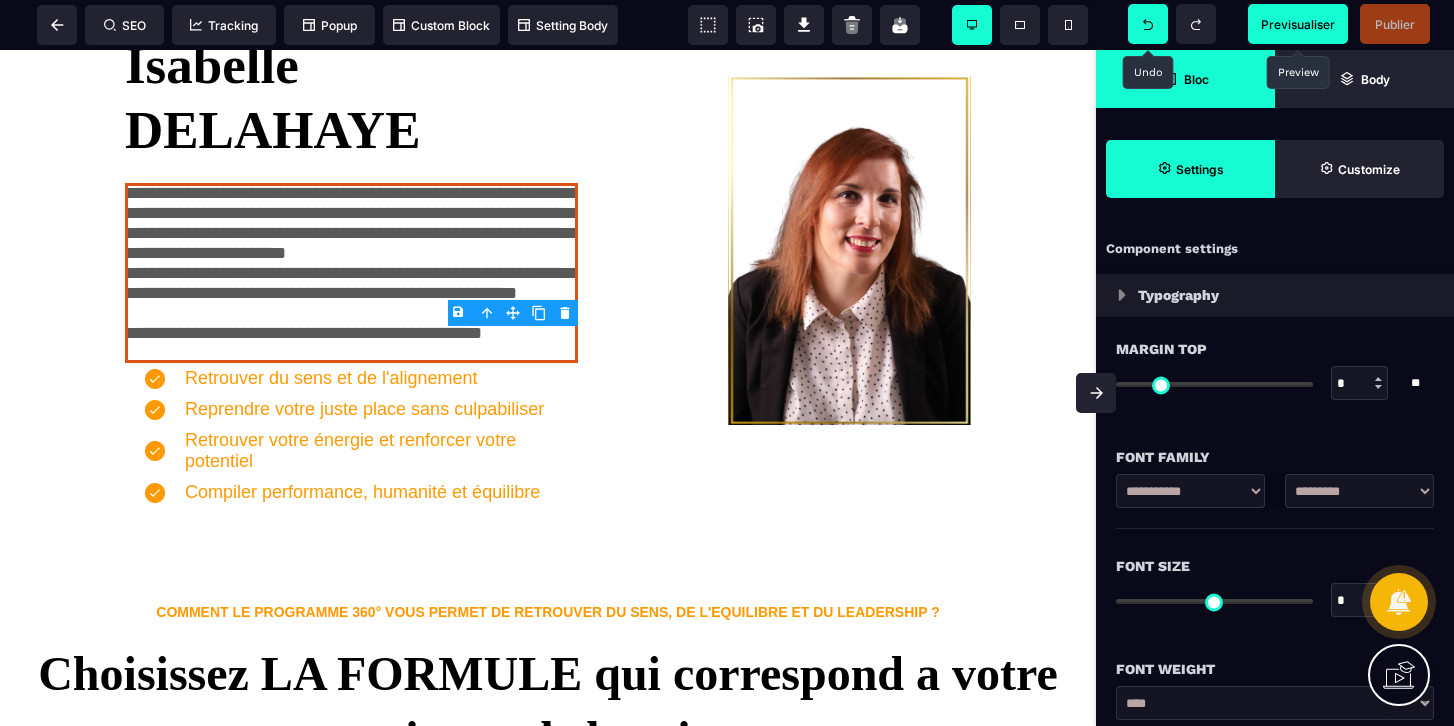 select on "***" 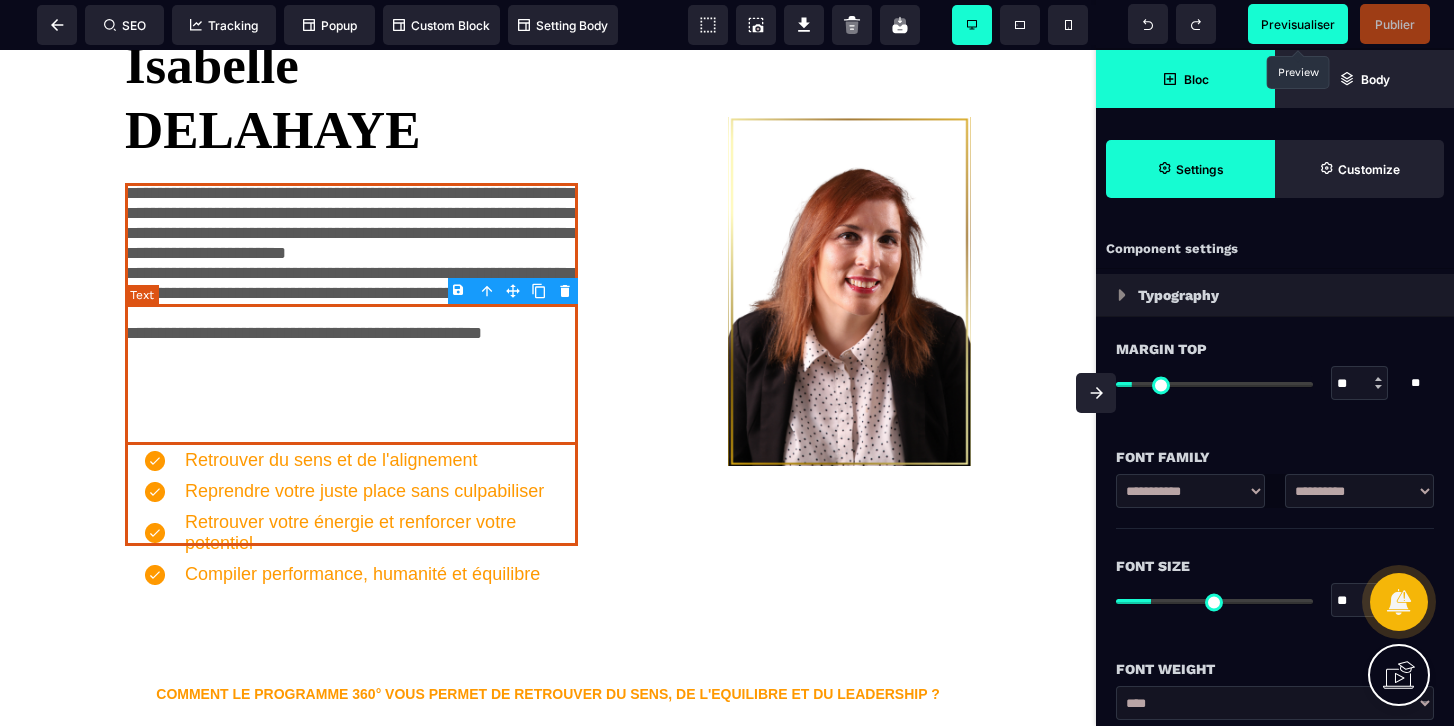 click on "**********" at bounding box center [351, 304] 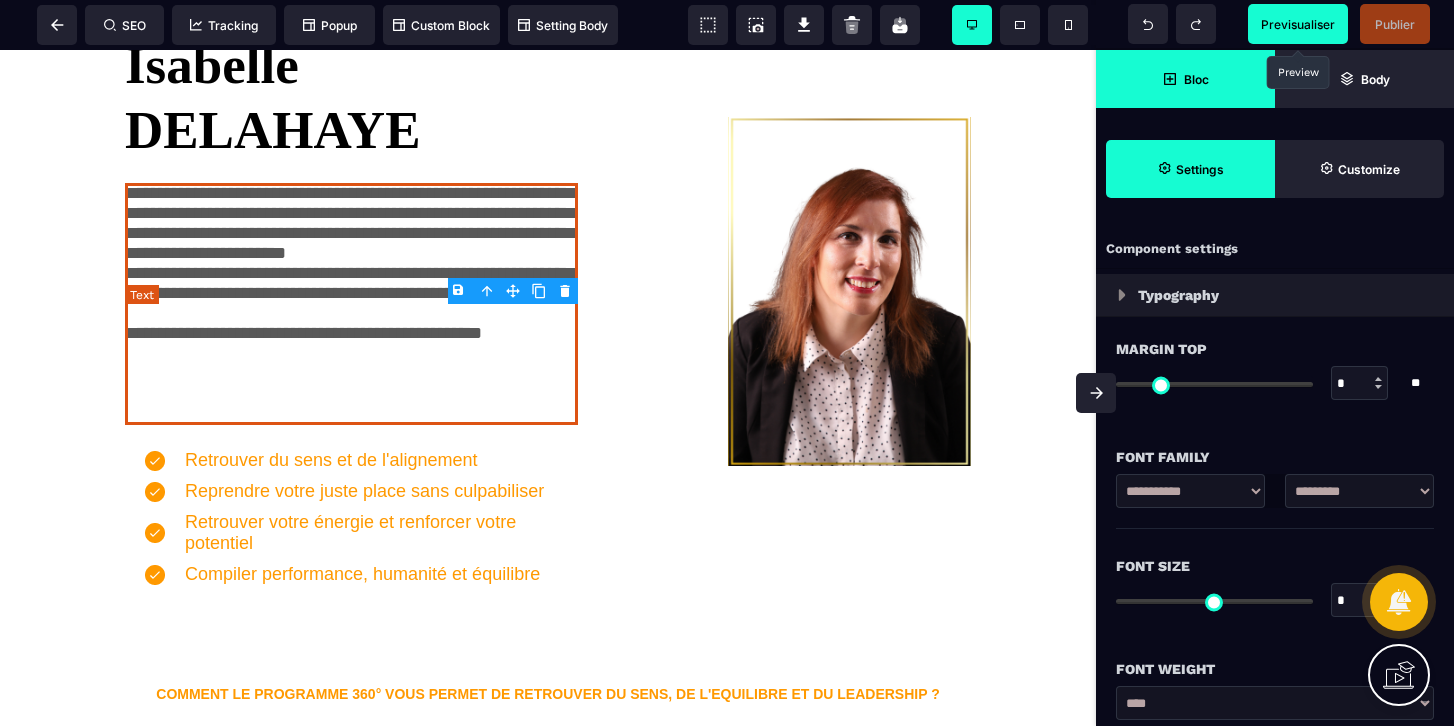 click on "**********" at bounding box center [351, 304] 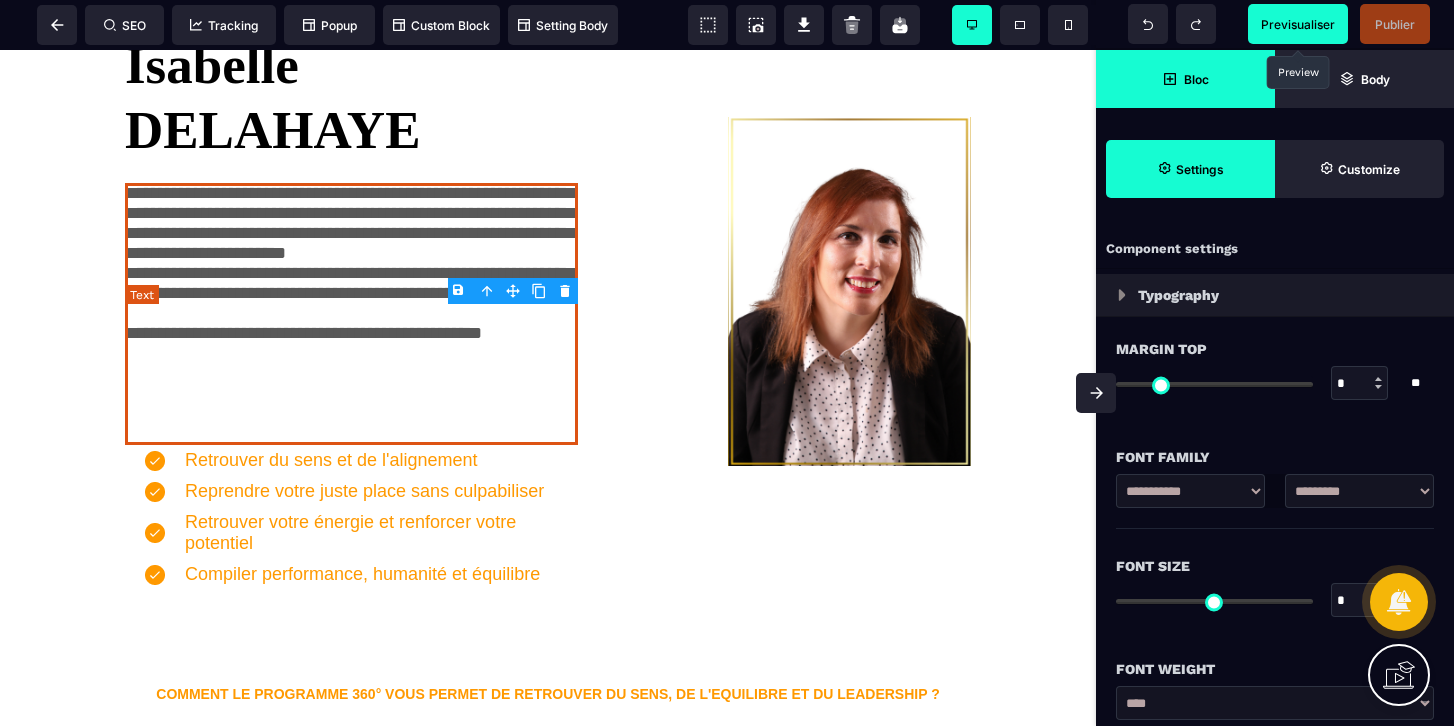 select on "***" 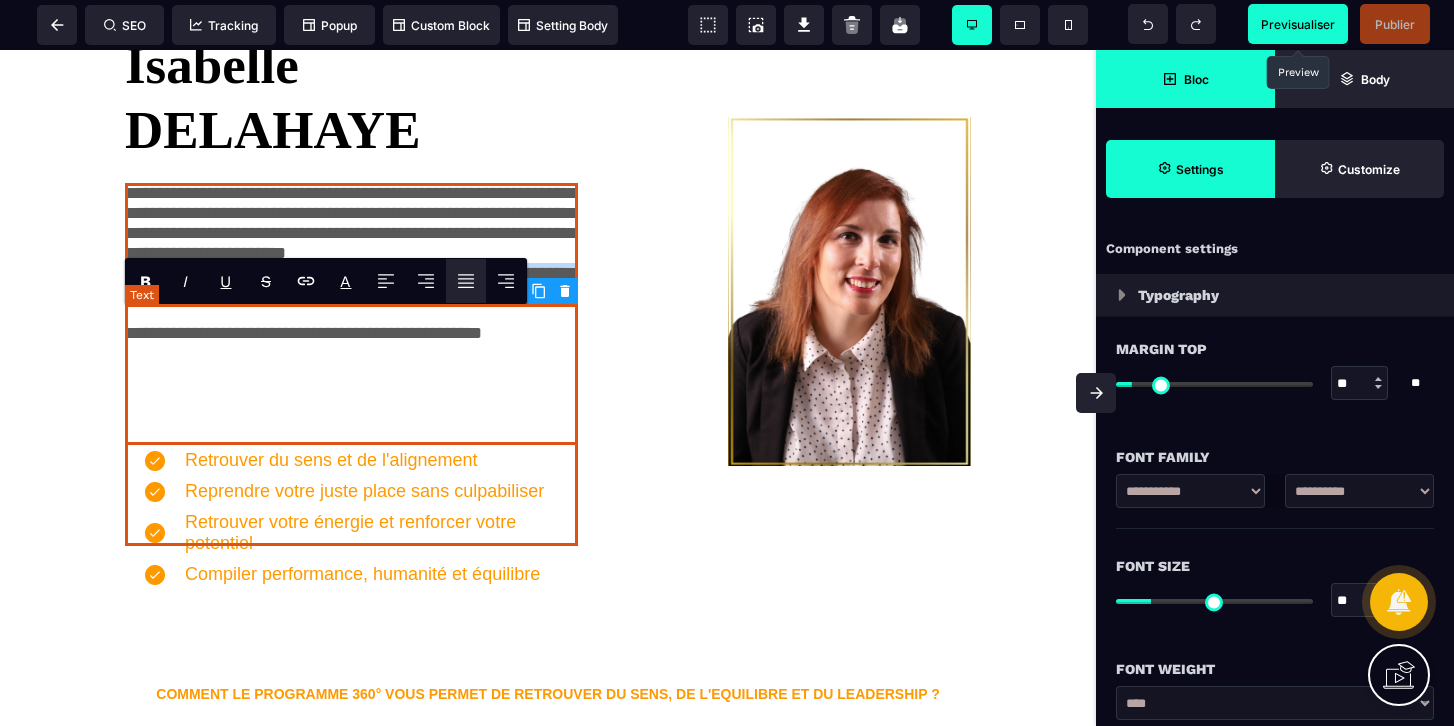 drag, startPoint x: 416, startPoint y: 425, endPoint x: 450, endPoint y: 473, distance: 58.821766 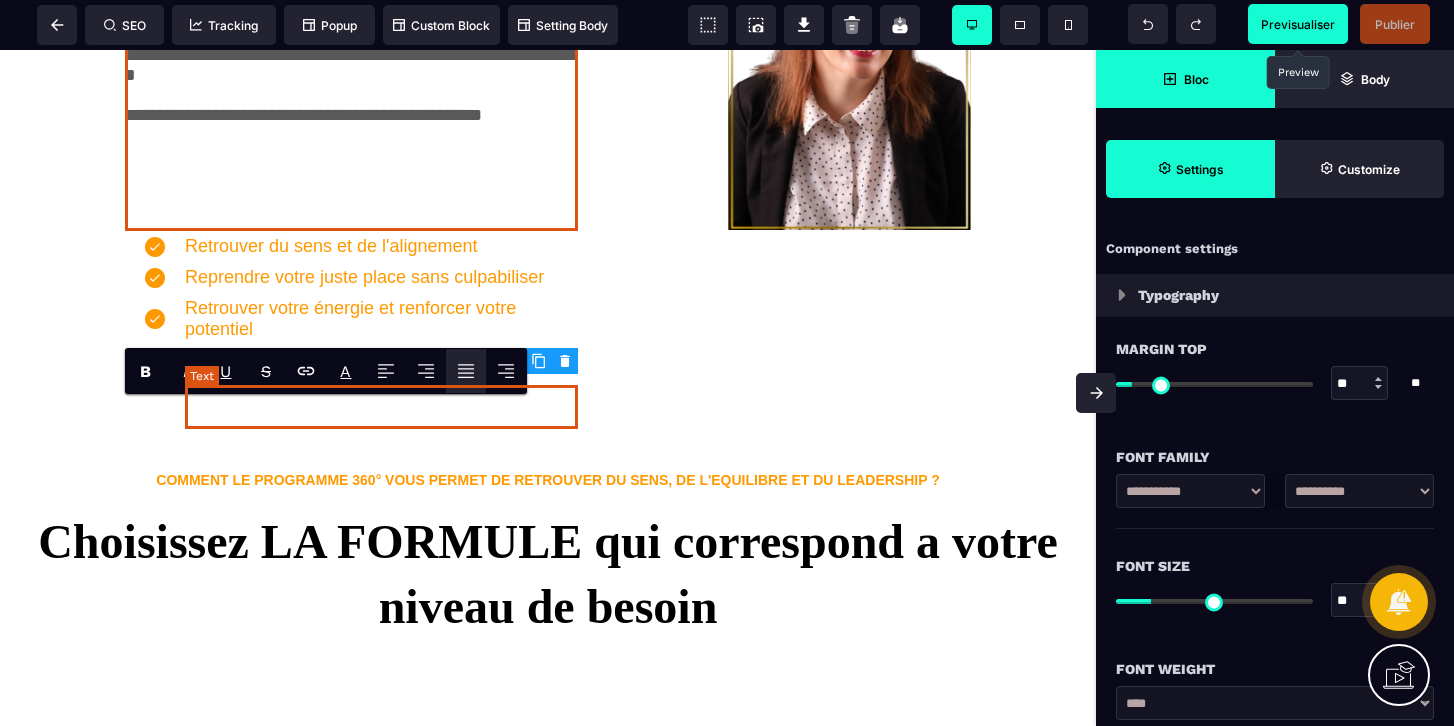 scroll, scrollTop: 1985, scrollLeft: 0, axis: vertical 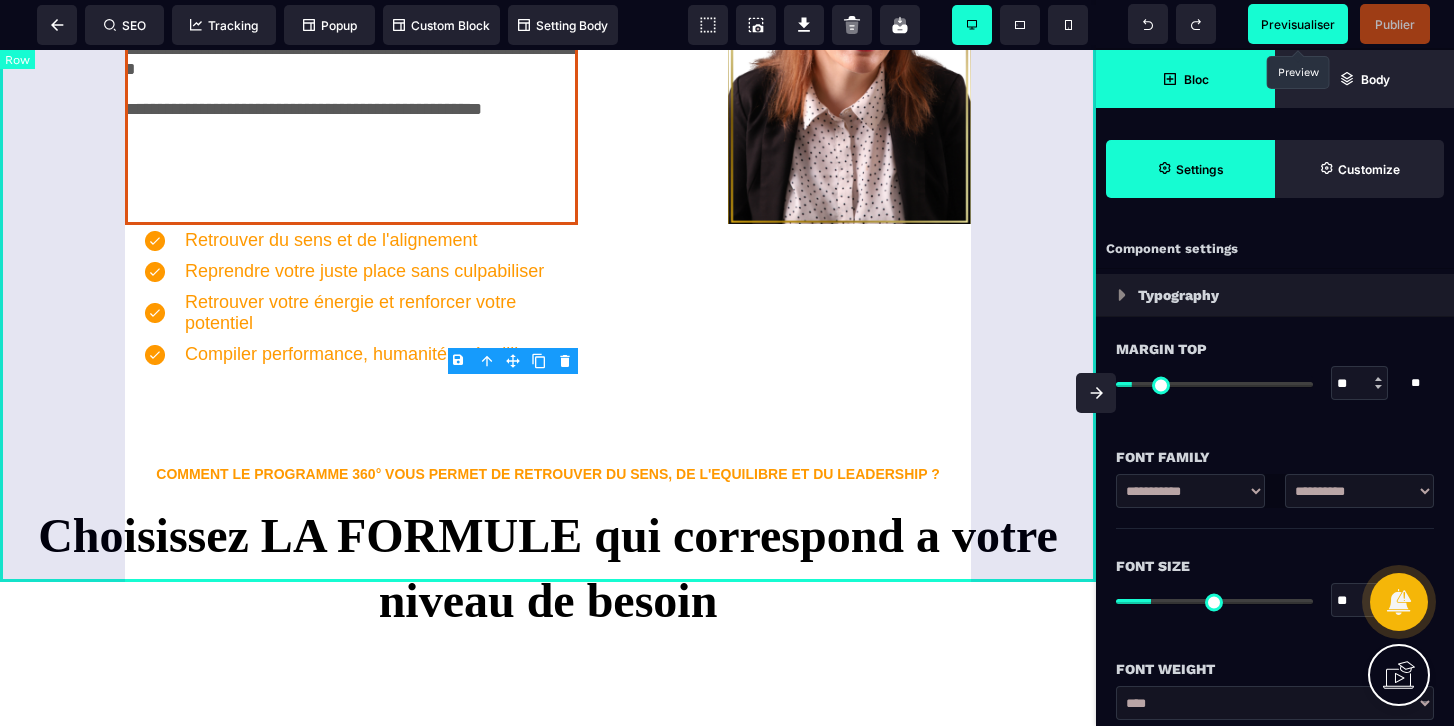 click on "**********" at bounding box center (548, 49) 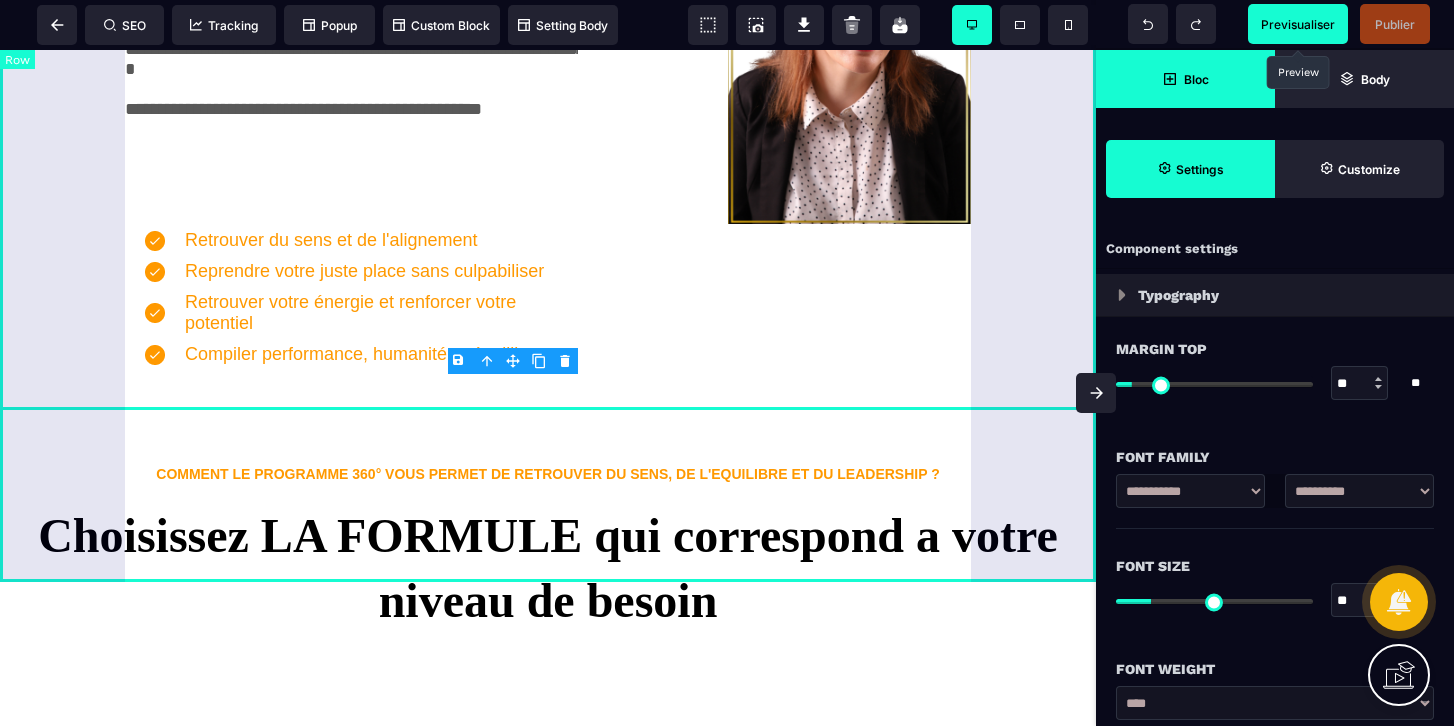 select on "**" 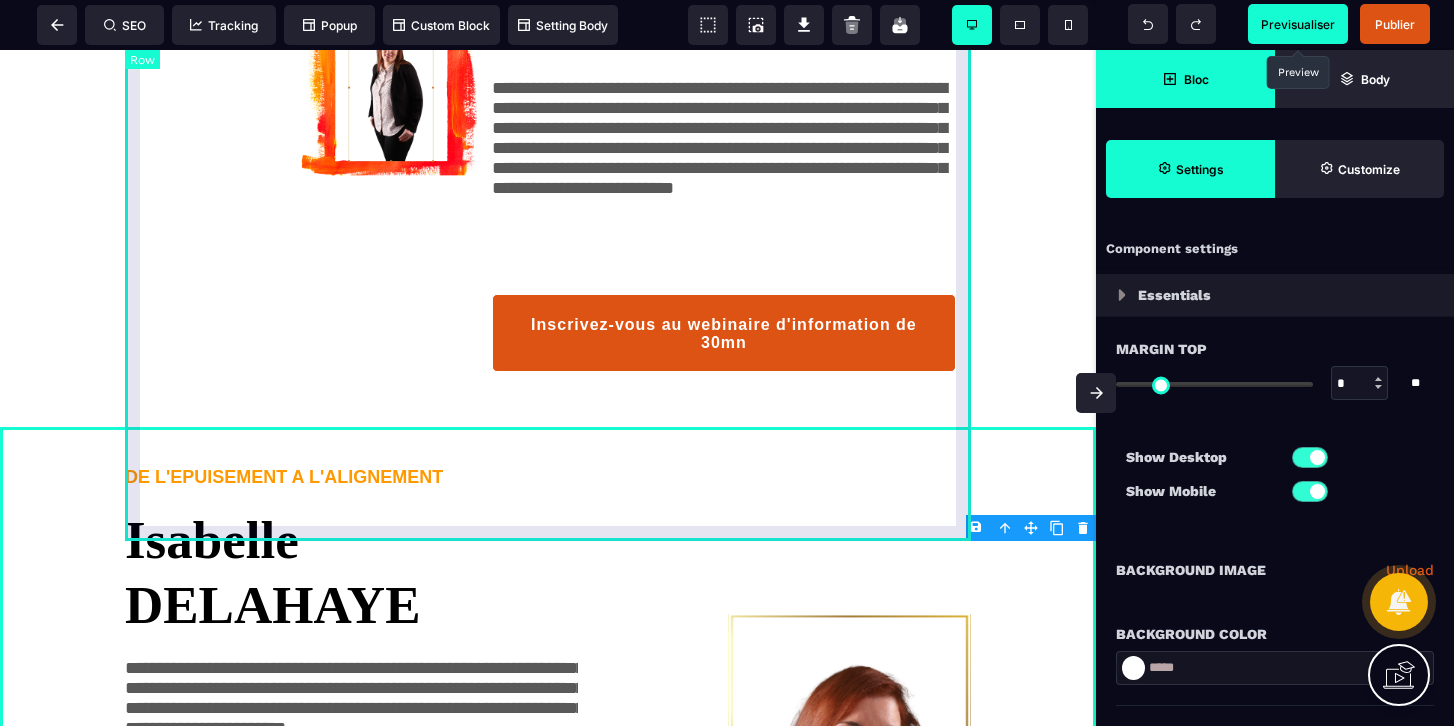scroll, scrollTop: 1217, scrollLeft: 0, axis: vertical 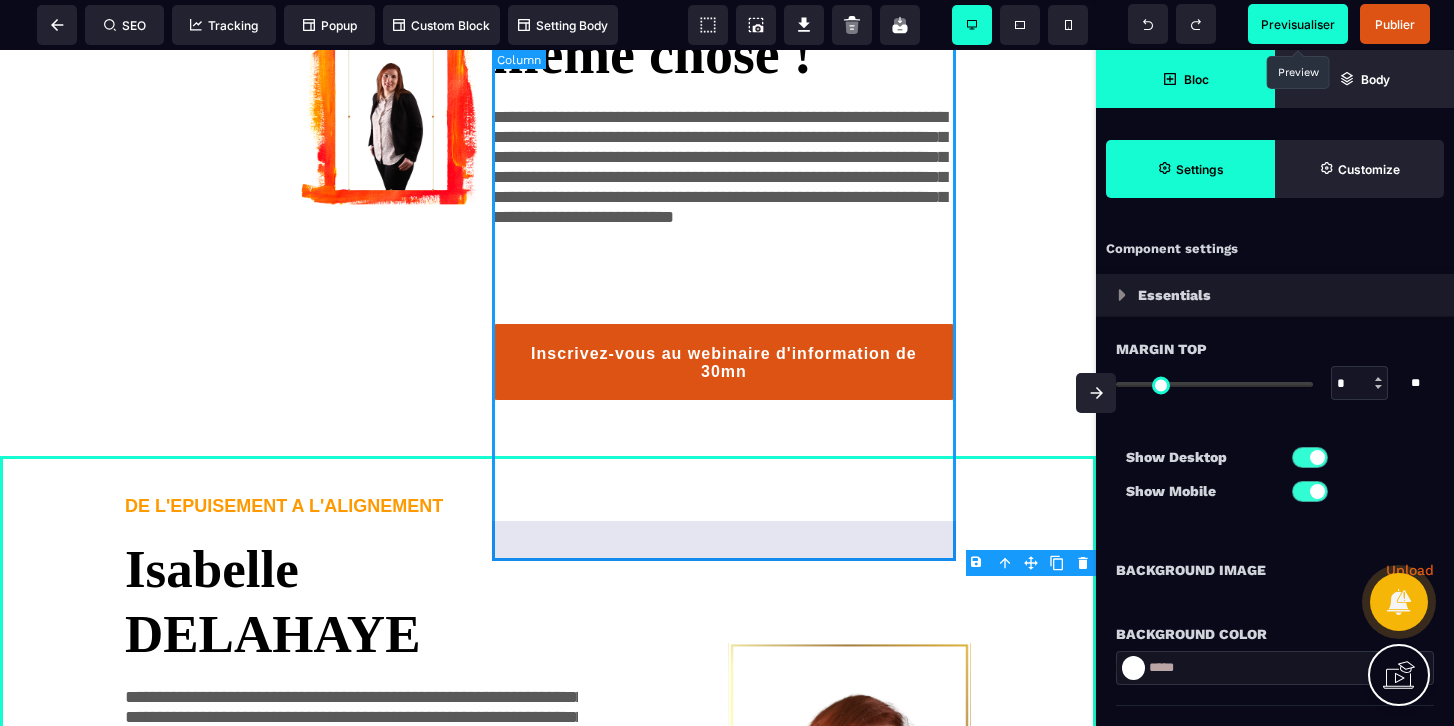 click on "**********" at bounding box center (724, 115) 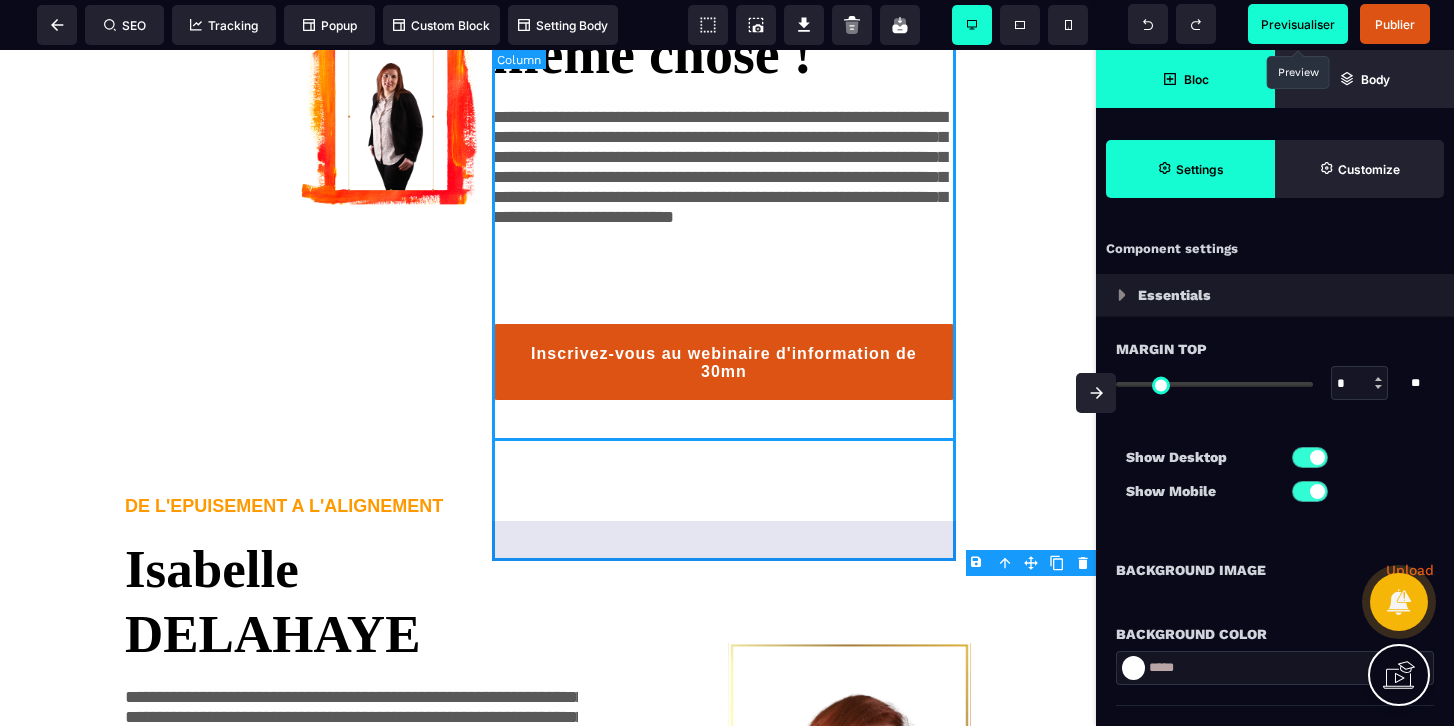 select on "*" 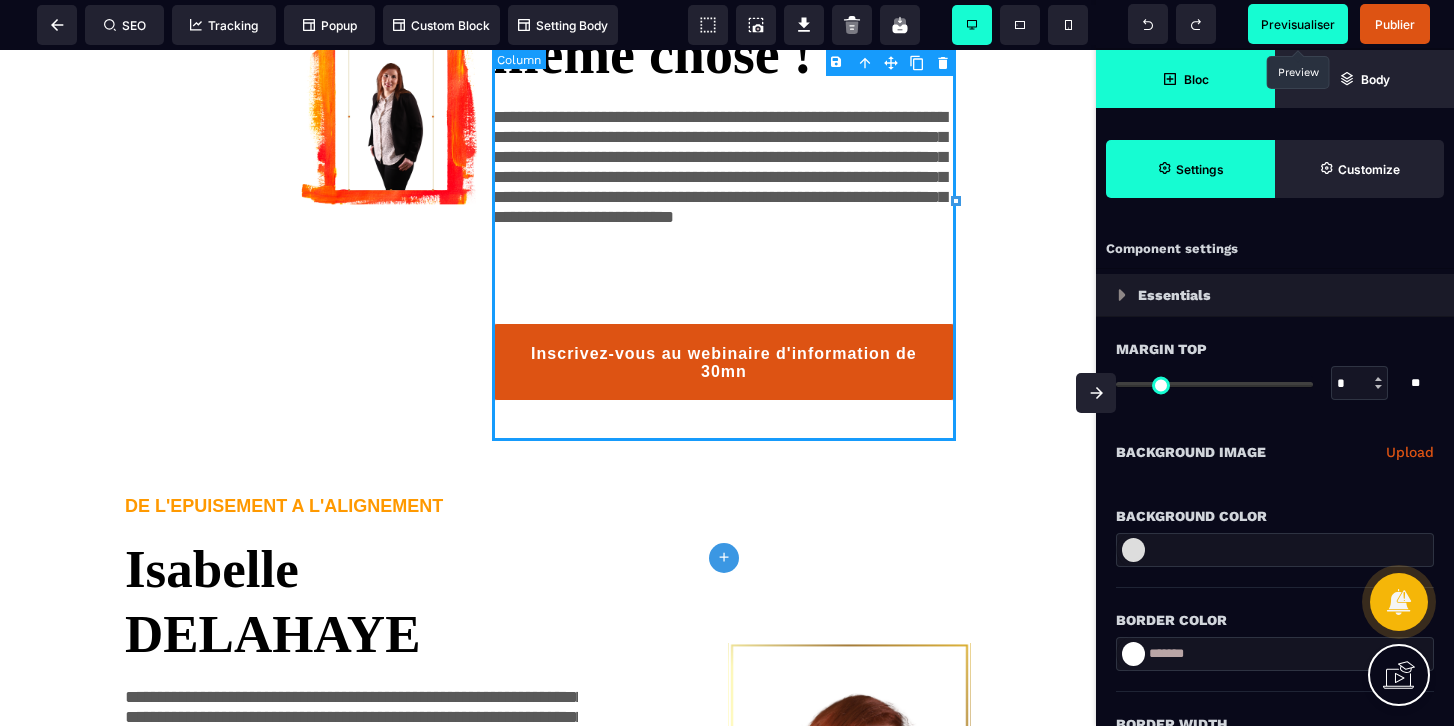 type on "*" 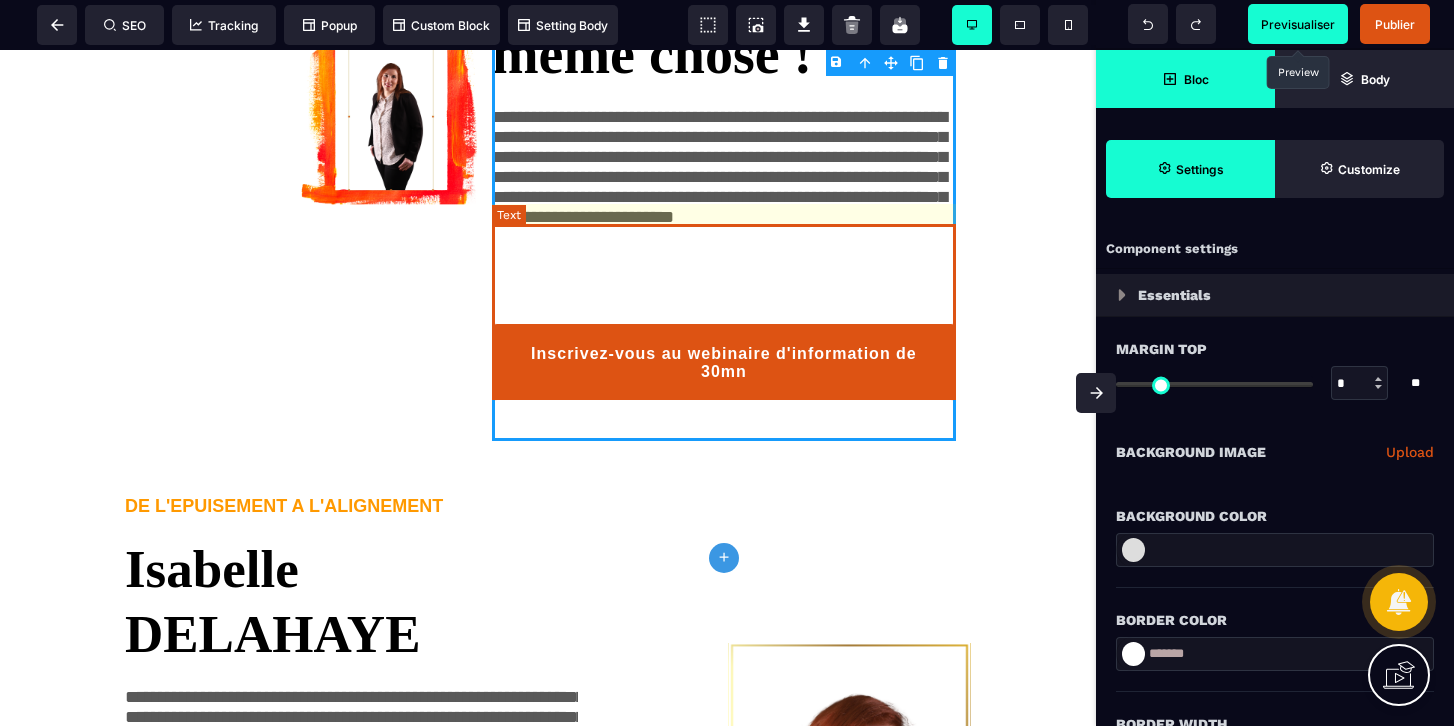 click on "**********" at bounding box center [724, 195] 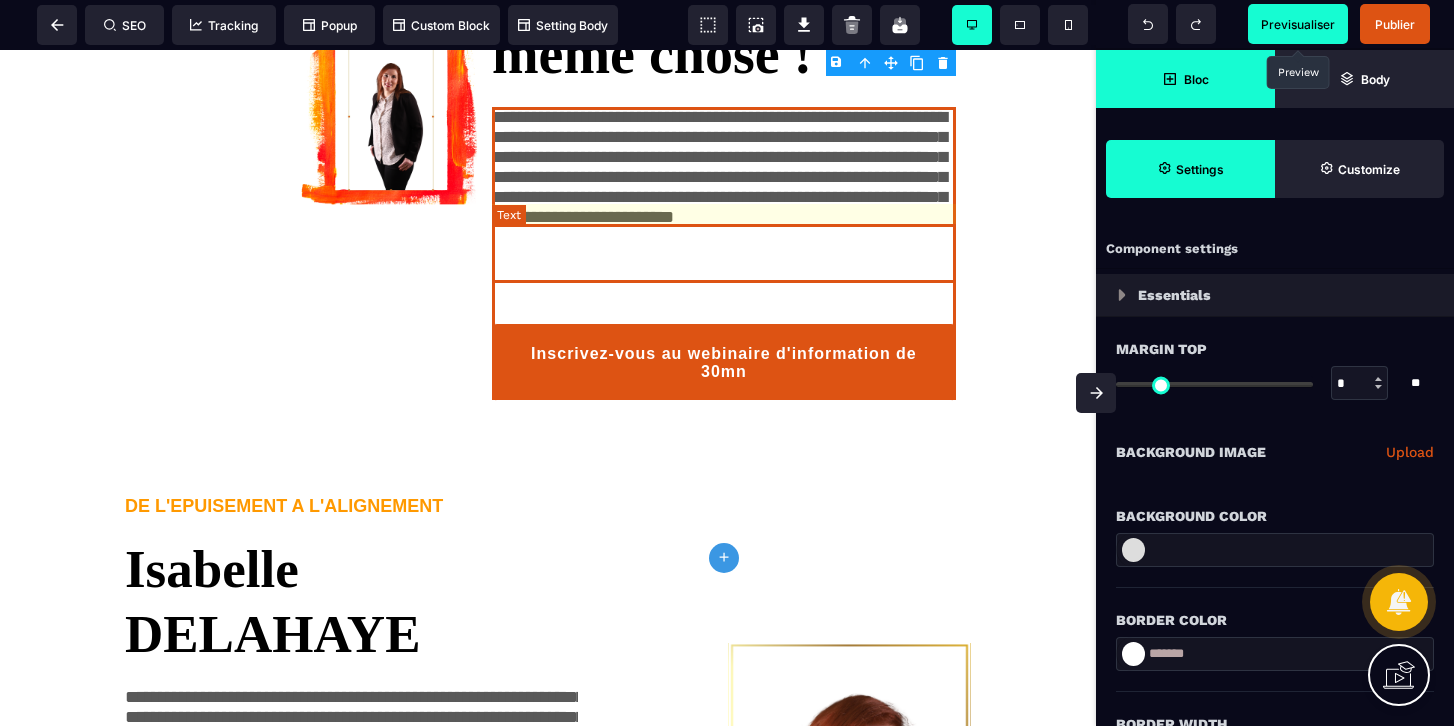 select on "***" 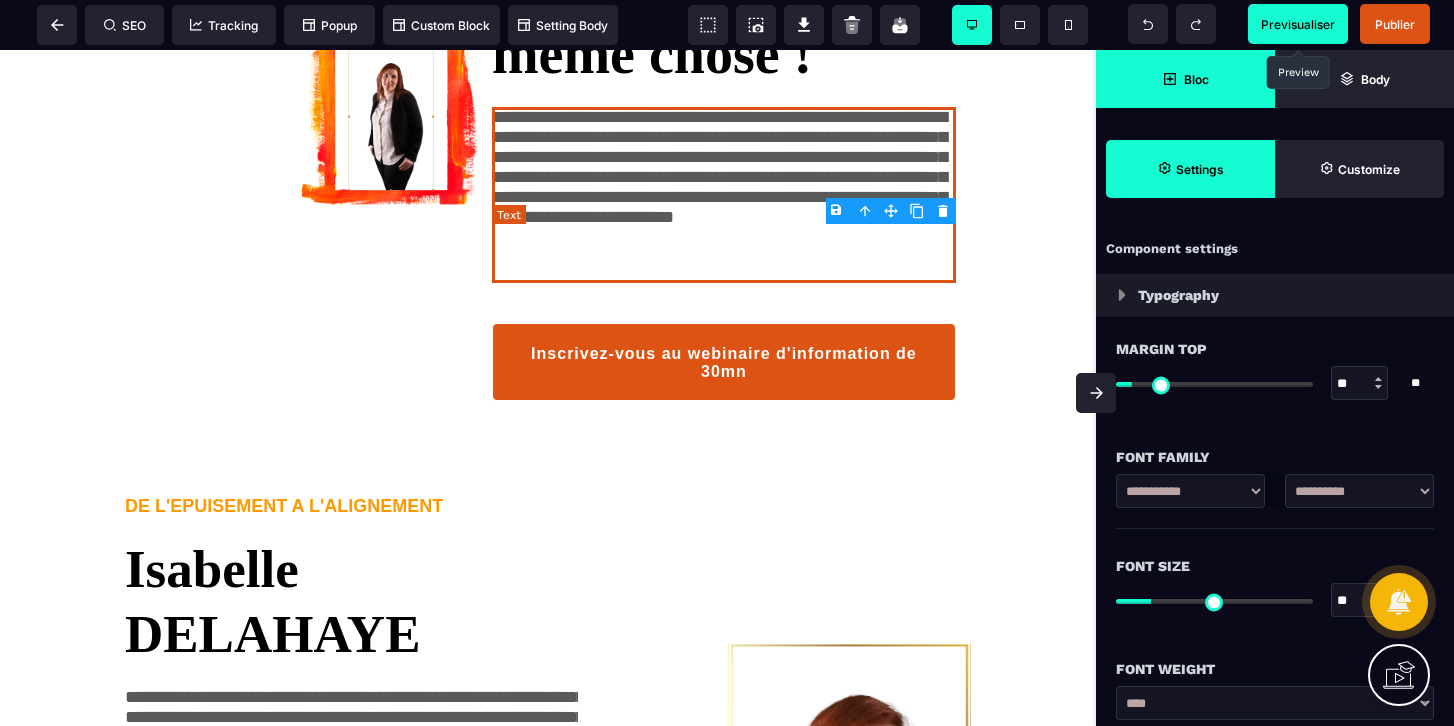 click on "**********" at bounding box center [724, 195] 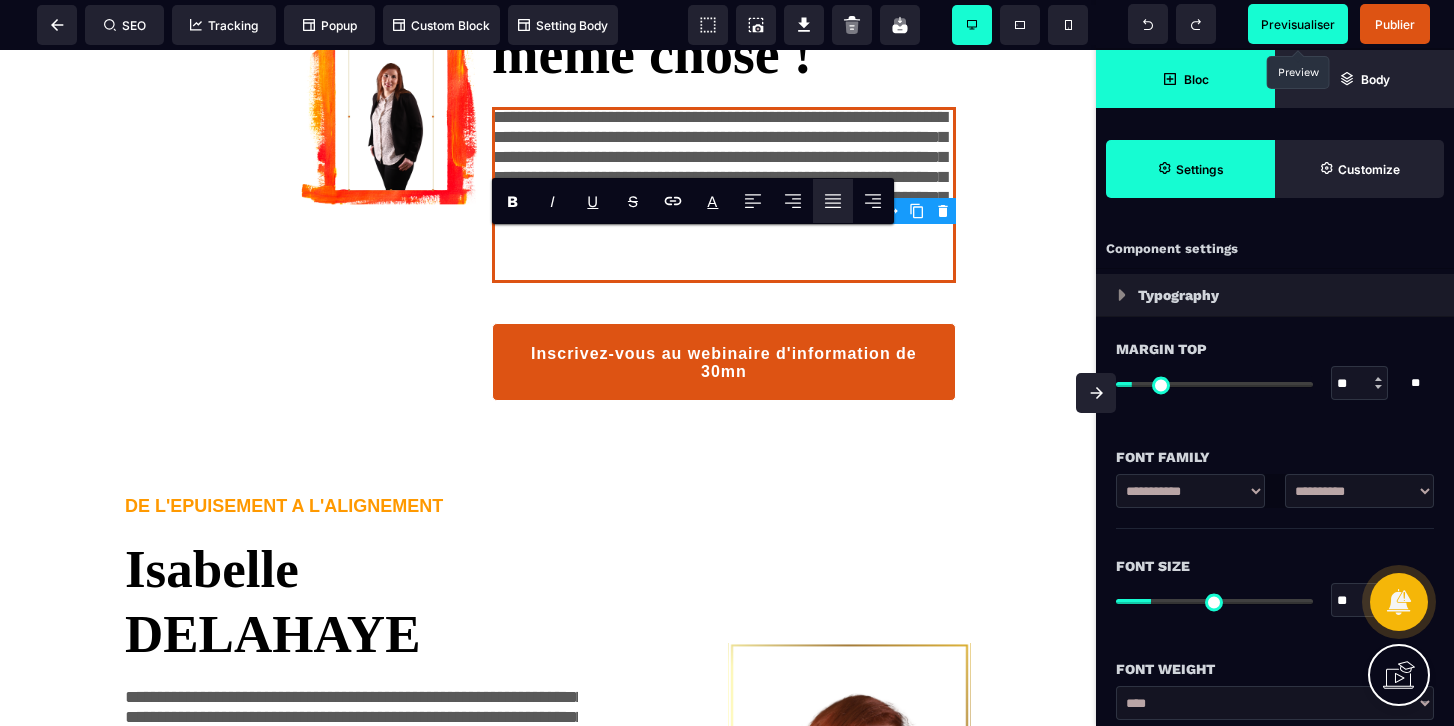 click 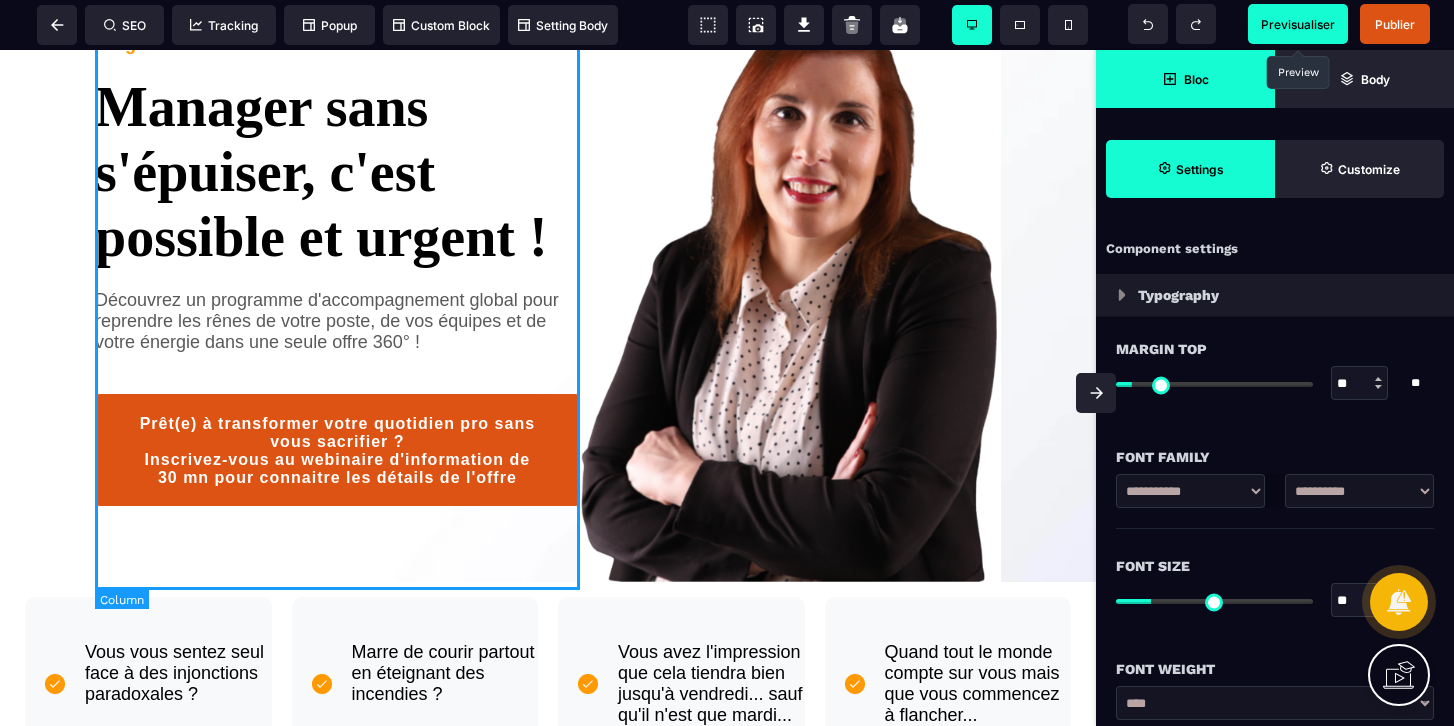 scroll, scrollTop: 208, scrollLeft: 0, axis: vertical 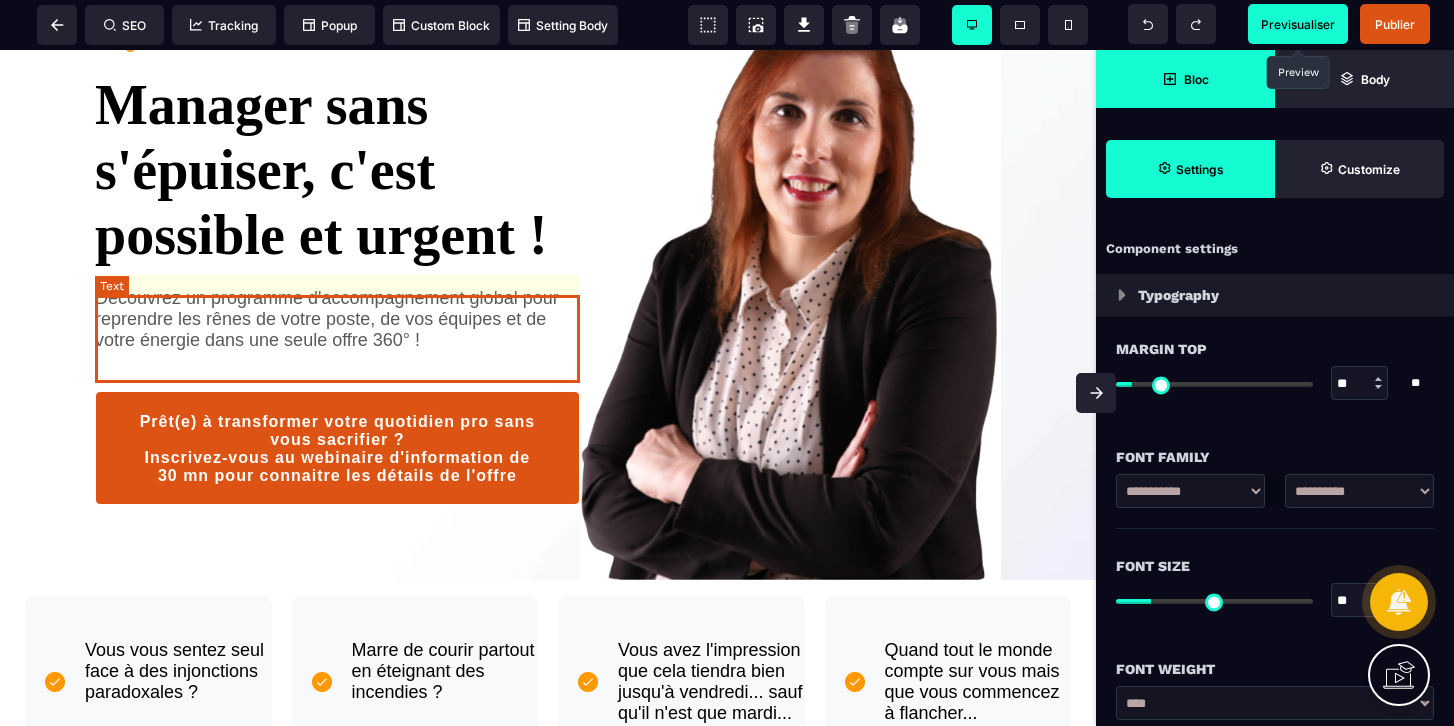 click on "Découvrez un programme d'accompagnement global pour reprendre les rênes de votre poste, de vos équipes et de votre énergie dans une seule offre 360° !" at bounding box center (337, 319) 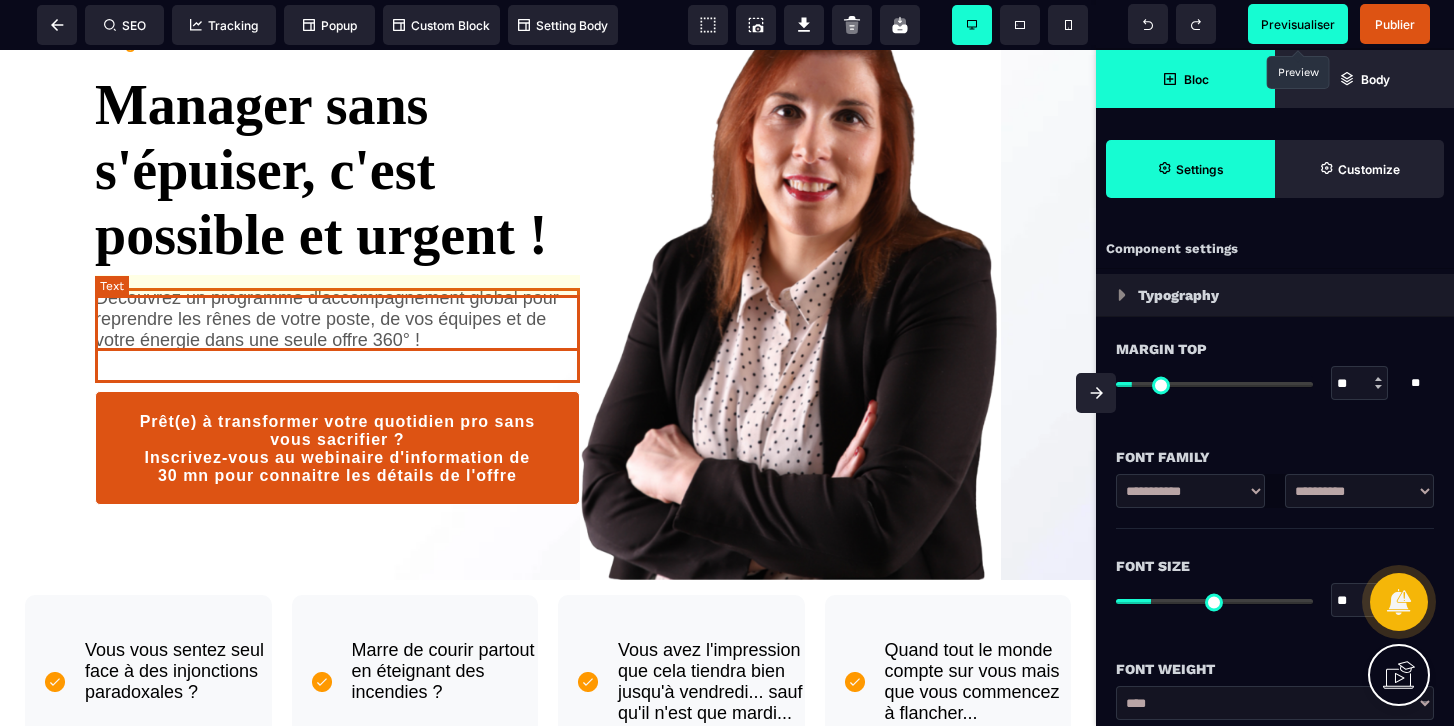 select on "***" 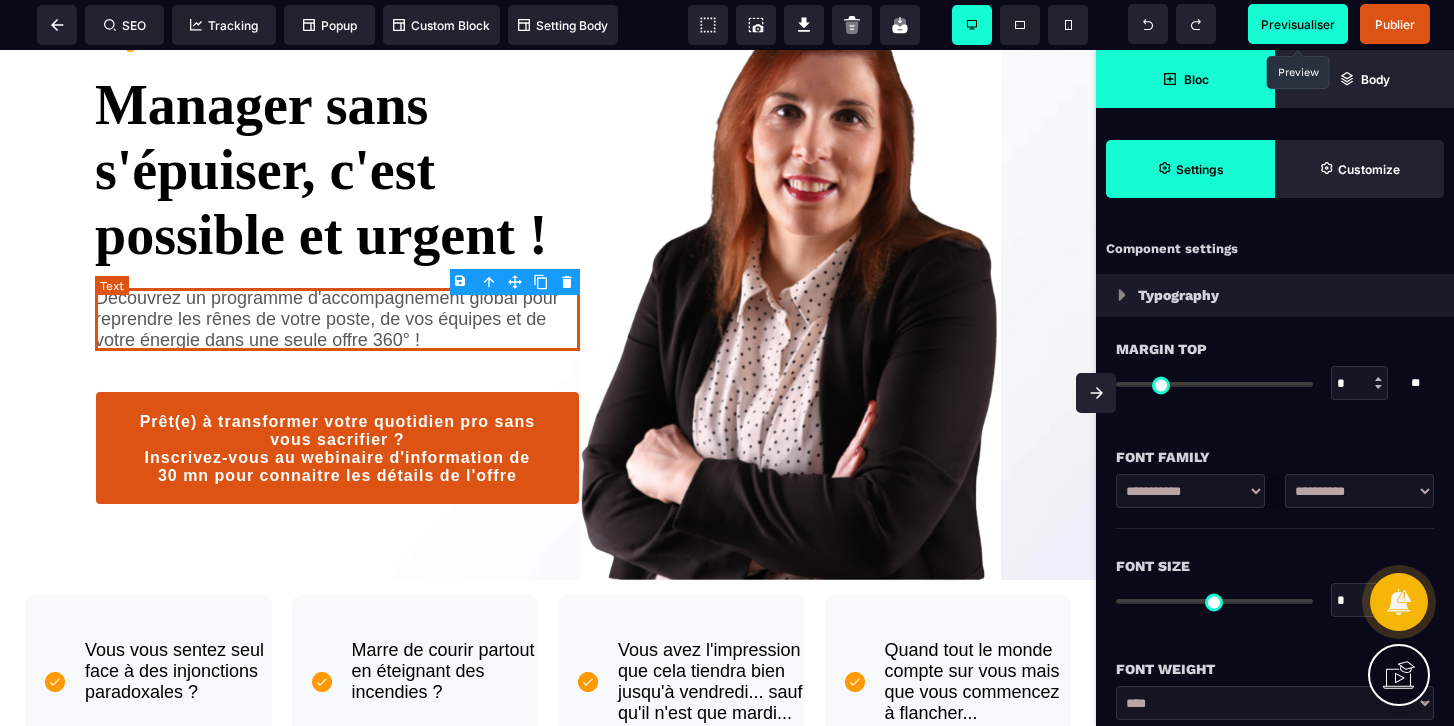 type on "**" 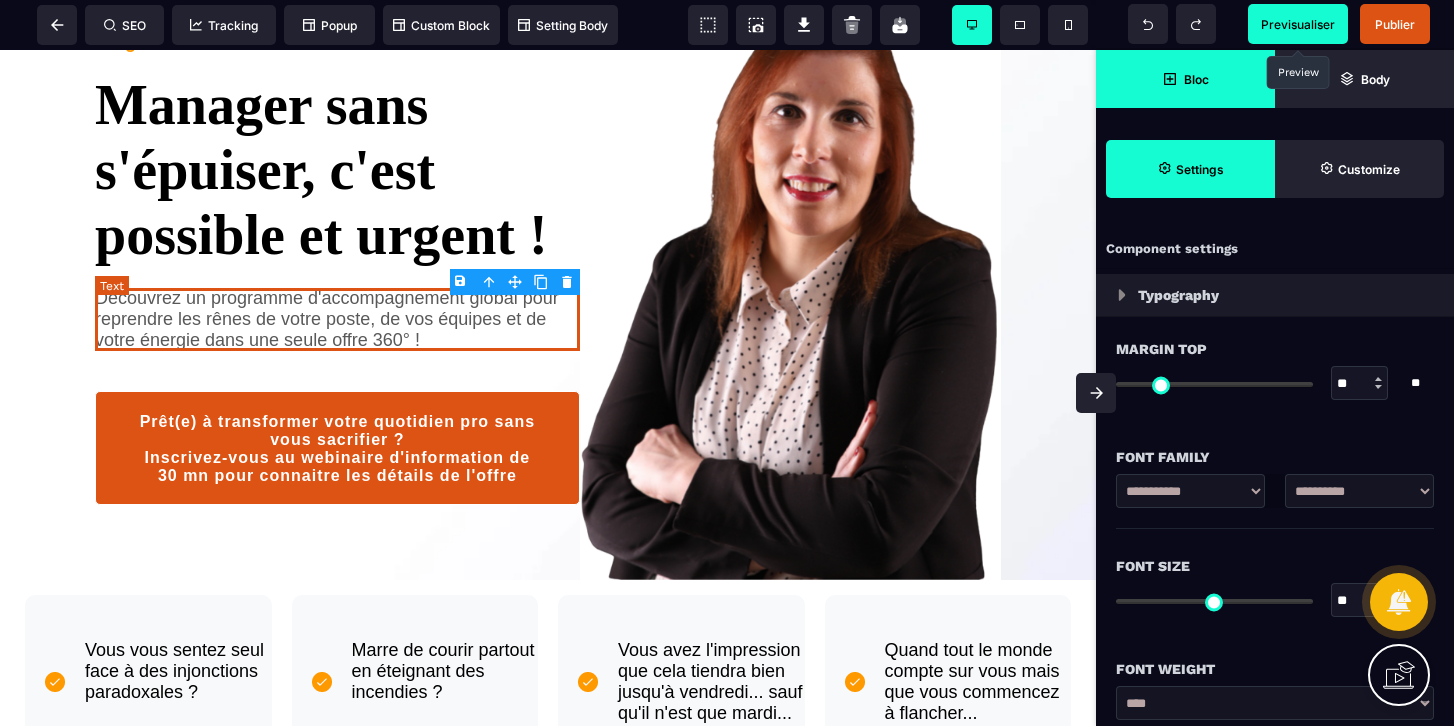 type on "*" 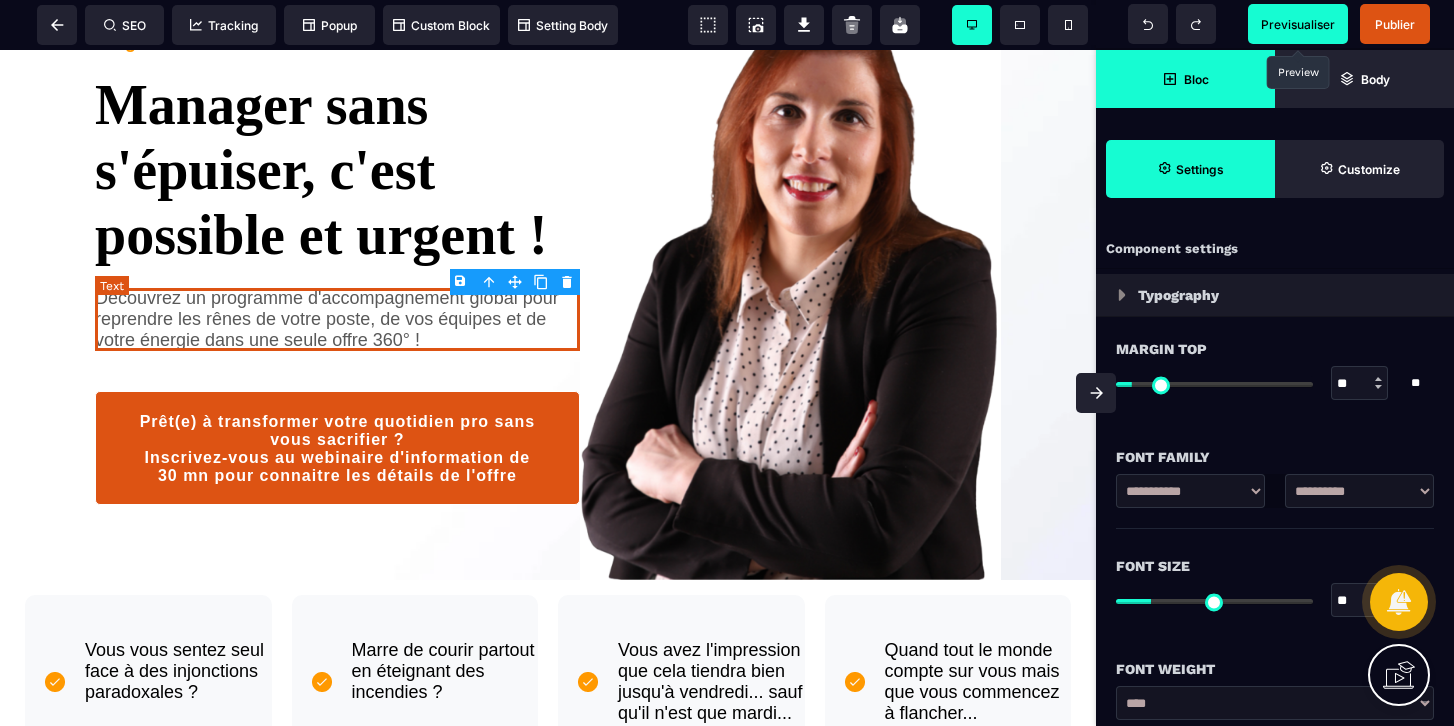 click on "Découvrez un programme d'accompagnement global pour reprendre les rênes de votre poste, de vos équipes et de votre énergie dans une seule offre 360° !" at bounding box center [337, 319] 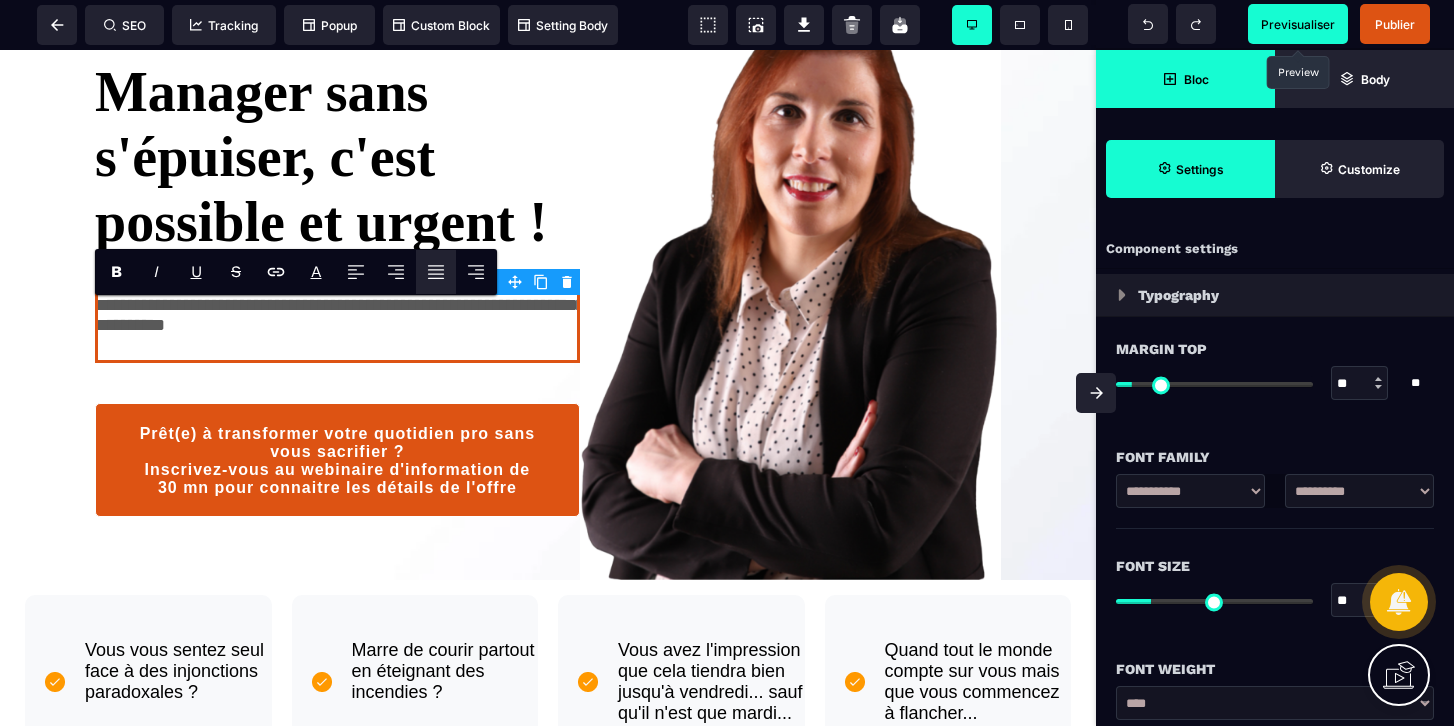 click 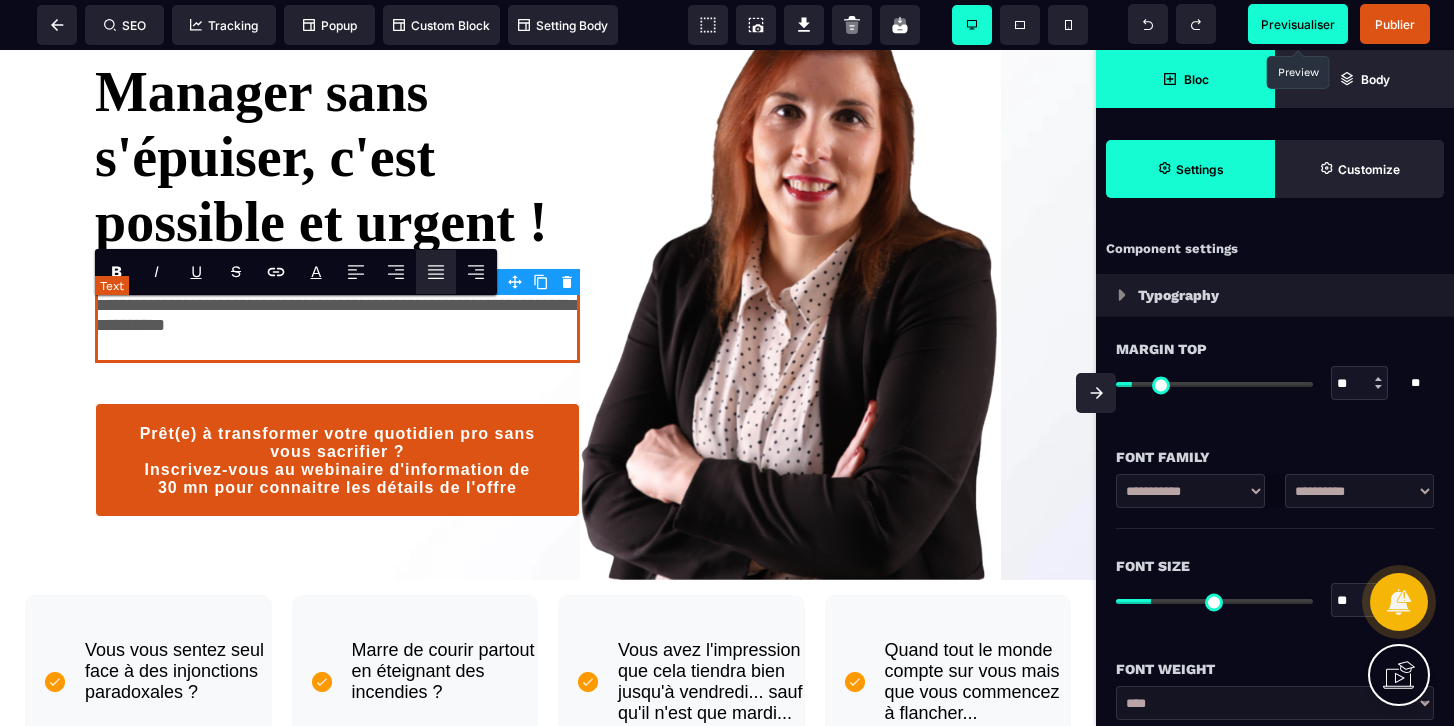 click on "**********" at bounding box center [337, 319] 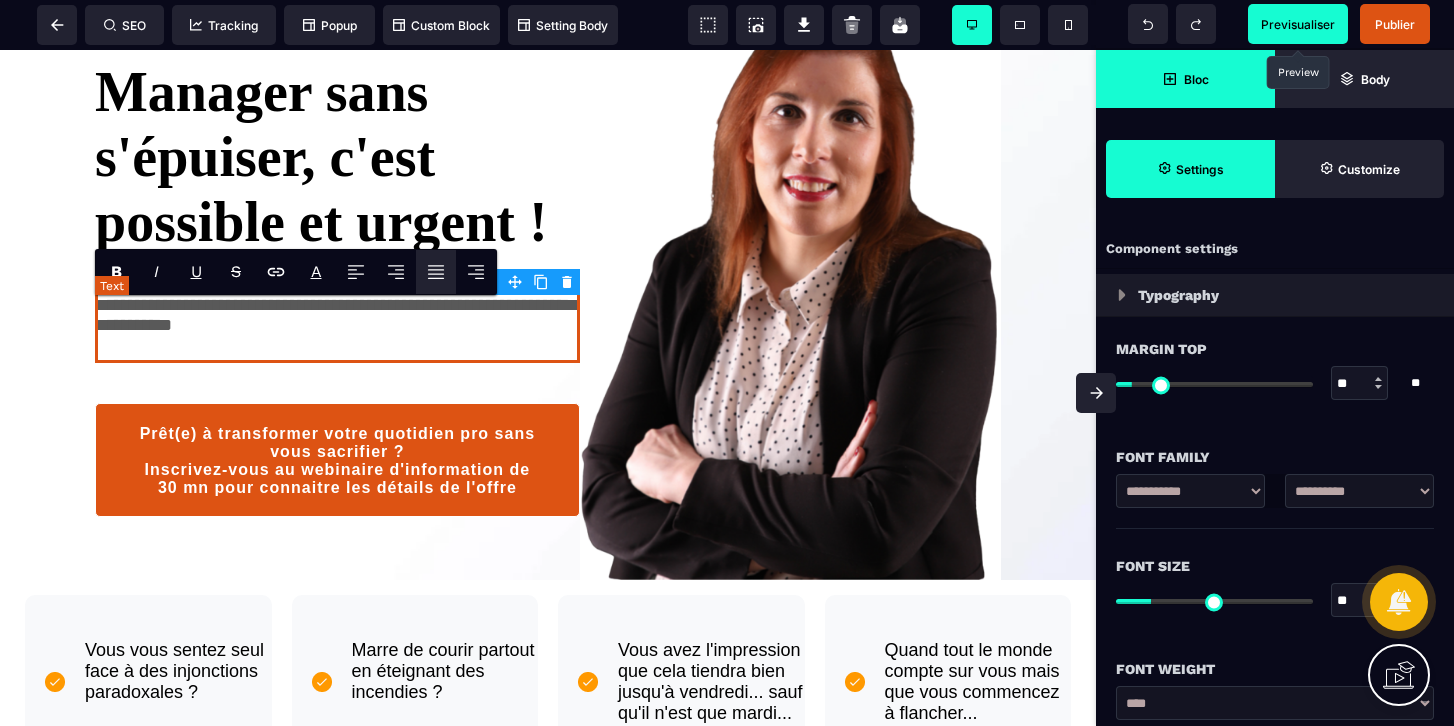 click on "**********" at bounding box center [337, 319] 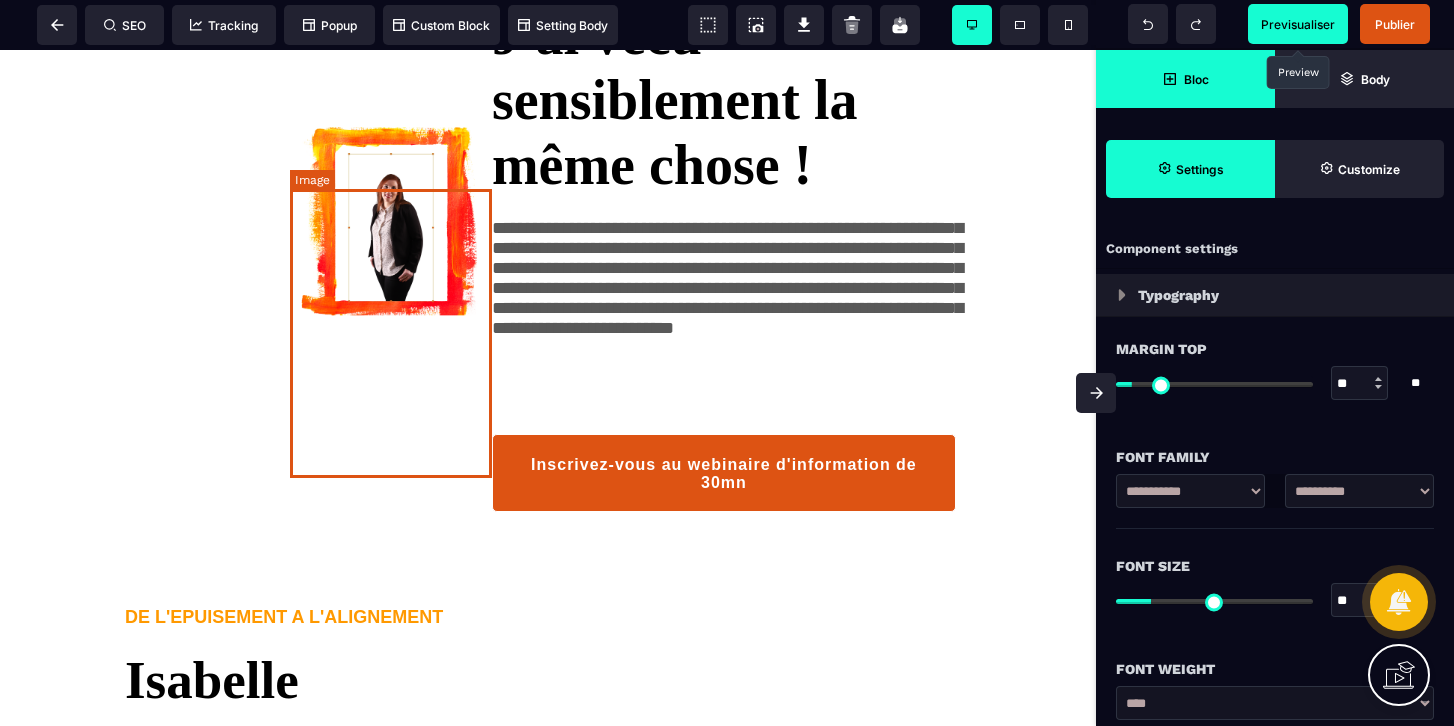 scroll, scrollTop: 1107, scrollLeft: 0, axis: vertical 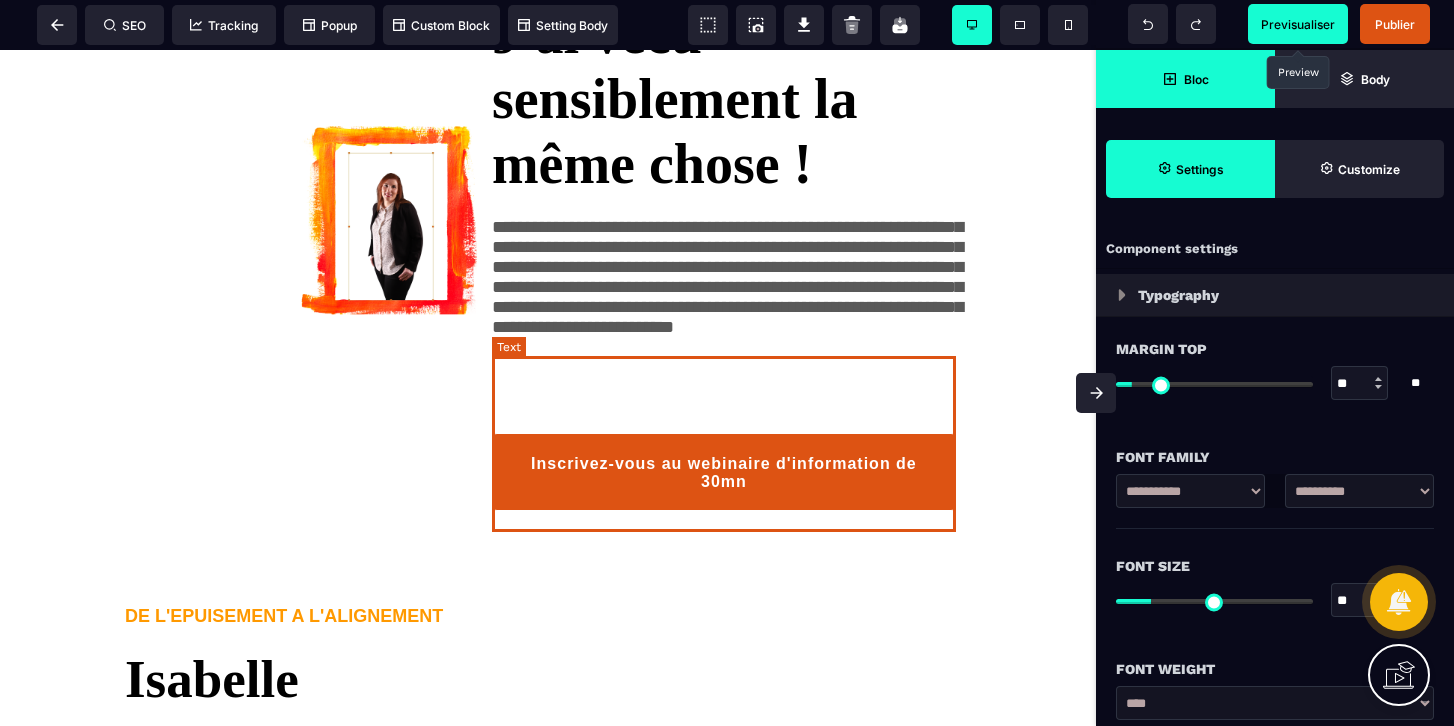click on "**********" at bounding box center [724, 305] 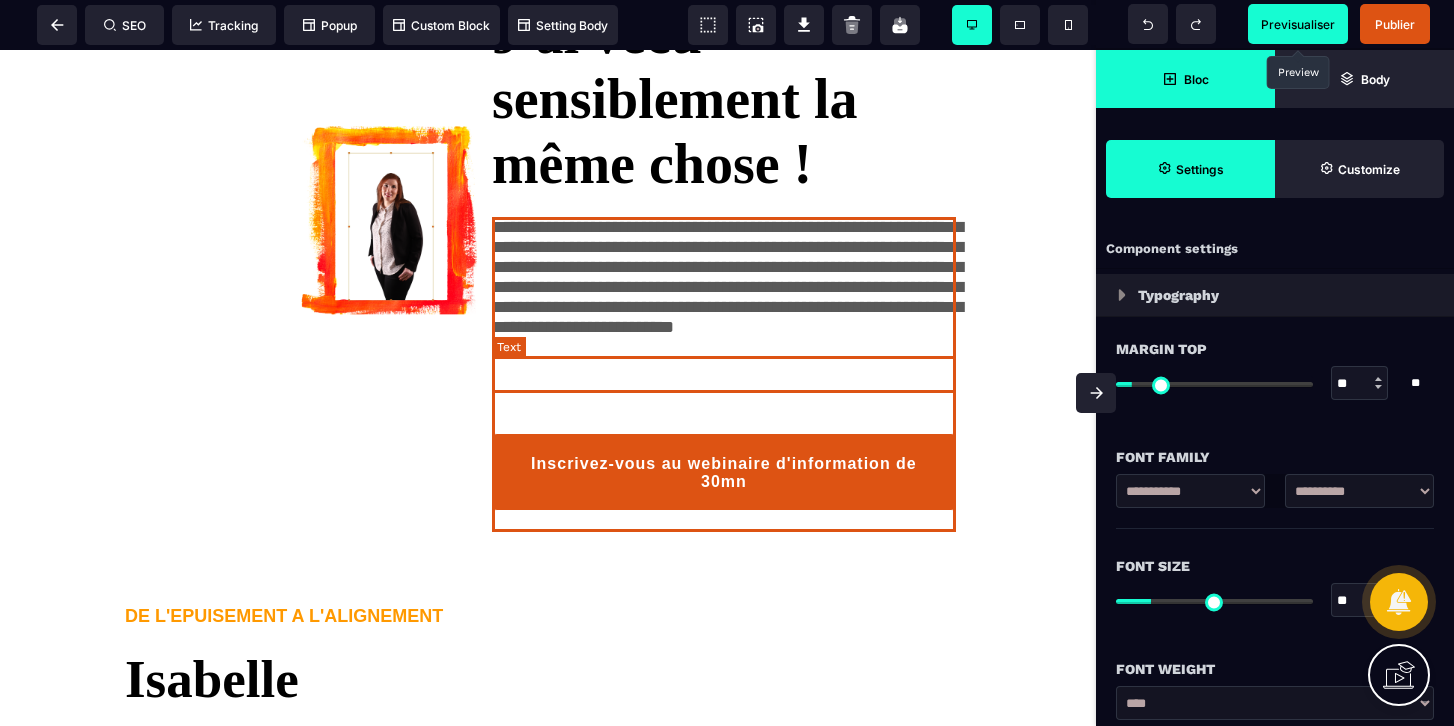 select on "***" 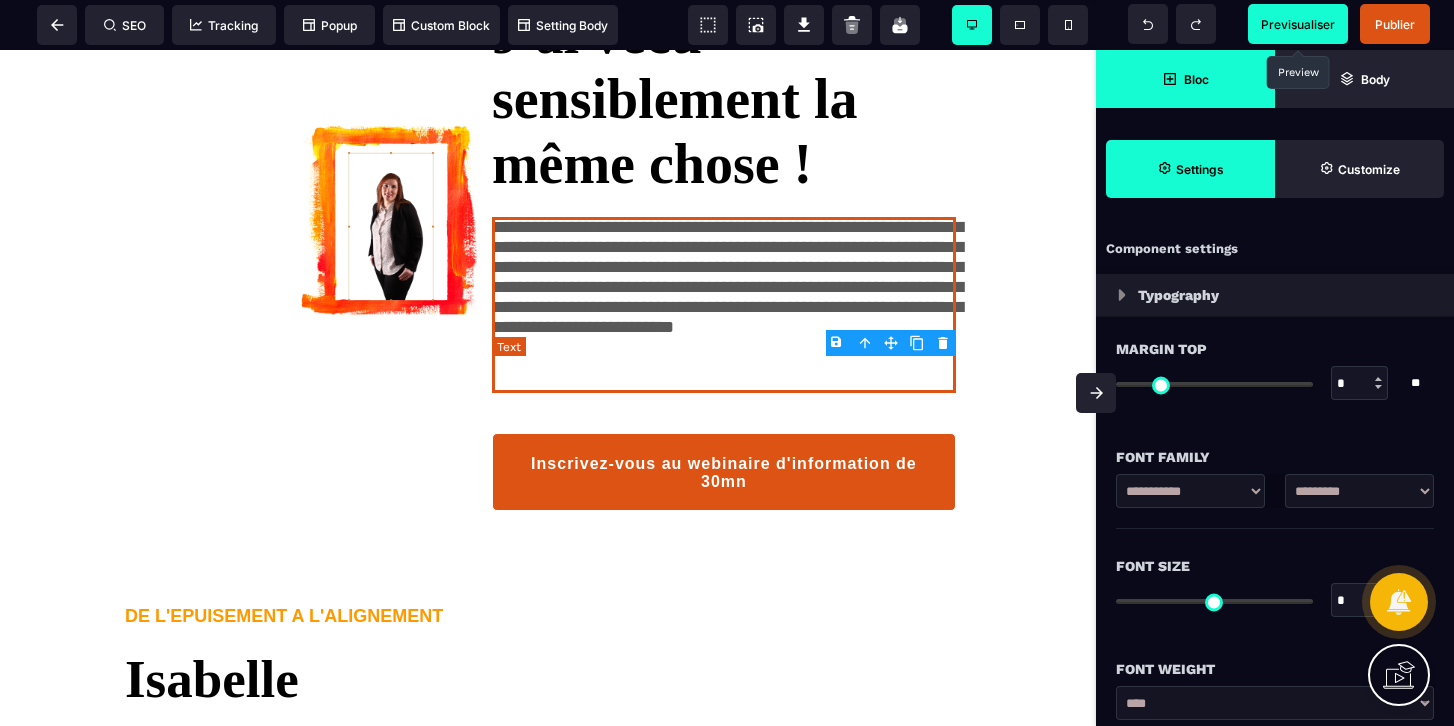 click on "**********" at bounding box center (724, 305) 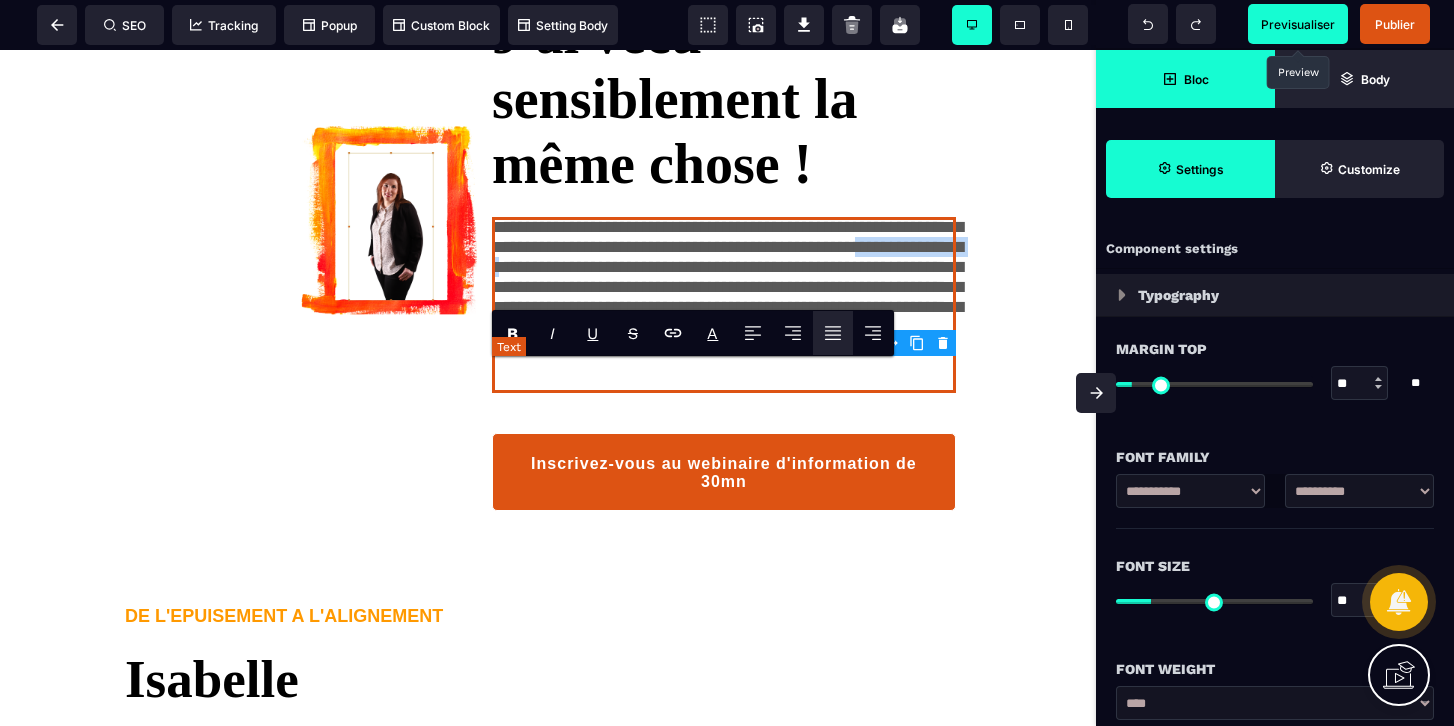 drag, startPoint x: 691, startPoint y: 409, endPoint x: 849, endPoint y: 413, distance: 158.05063 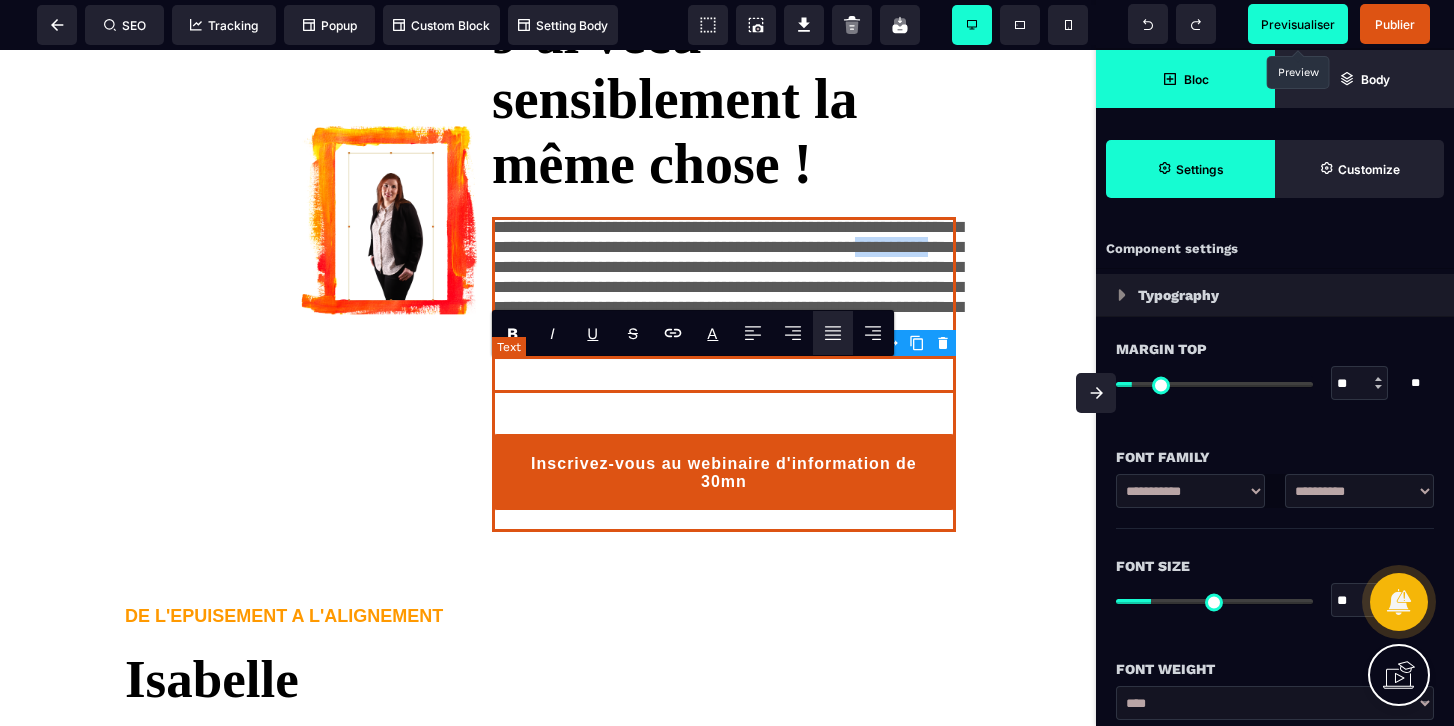 drag, startPoint x: 700, startPoint y: 412, endPoint x: 829, endPoint y: 404, distance: 129.24782 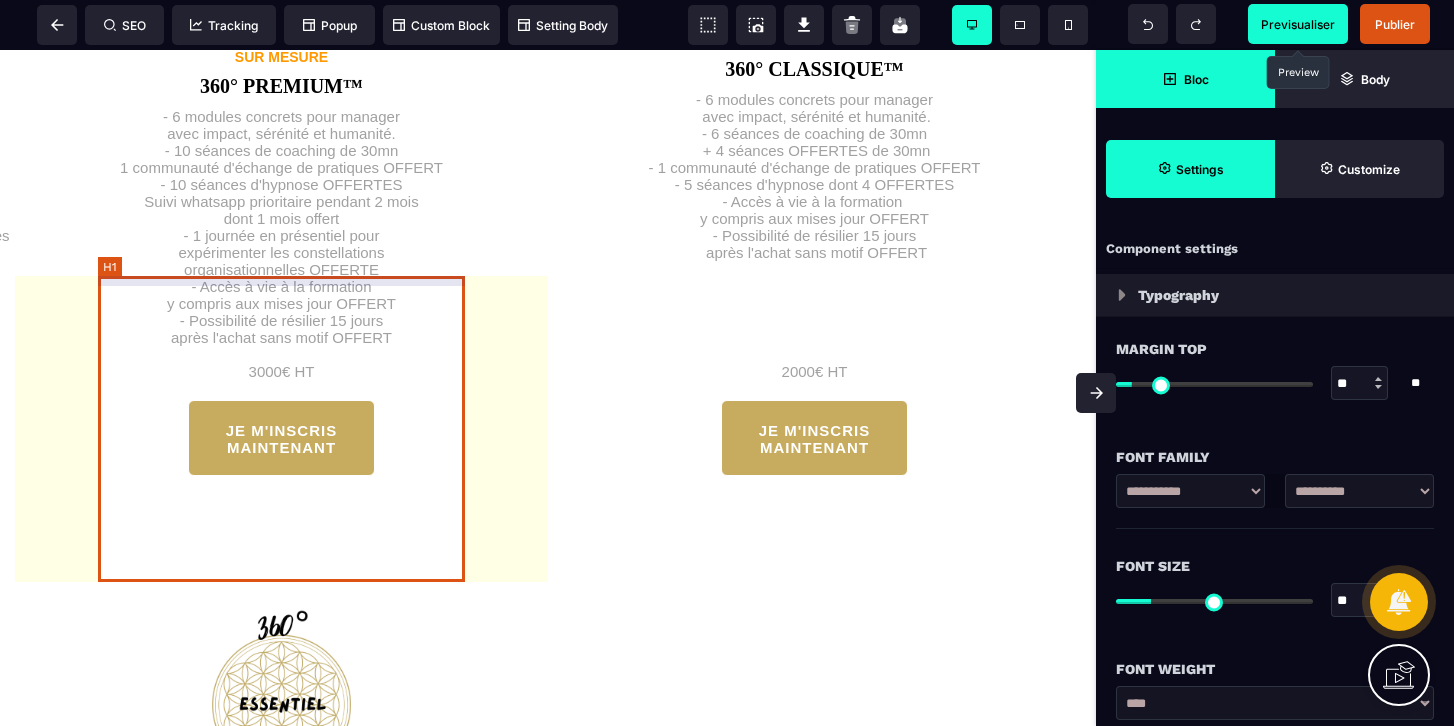 scroll, scrollTop: 2902, scrollLeft: 0, axis: vertical 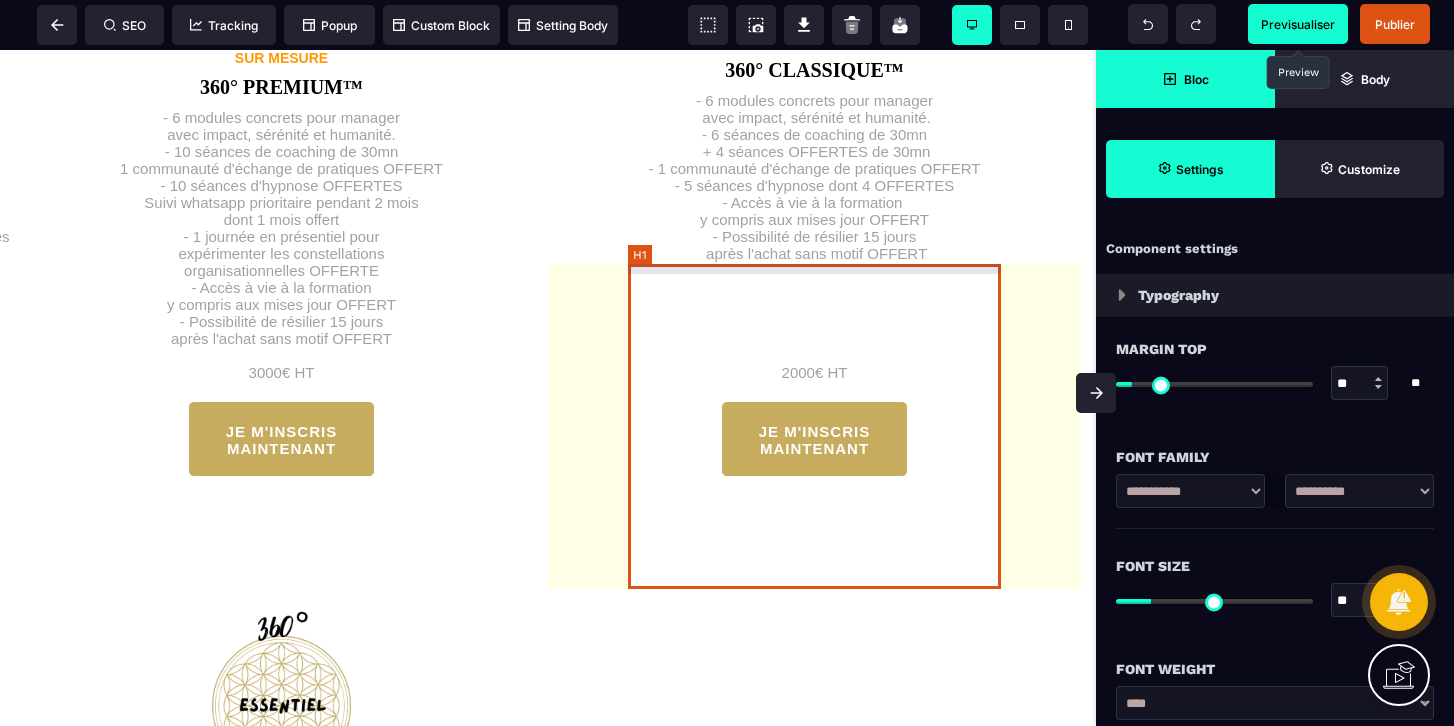 click on "- 6 modules concrets pour manager
avec impact, sérénité et humanité. - 6 séances de coaching de 30mn
+ 4 séances OFFERTES de 30mn  - 1 communauté d'échange de pratiques OFFERT - 5 séances d'hypnose dont 4 OFFERTES - Accès à vie à la formation
y compris aux mises jour OFFERT - Possibilité de résilier 15 jours
après l'achat sans motif OFFERT
2000€ HT" at bounding box center (815, 231) 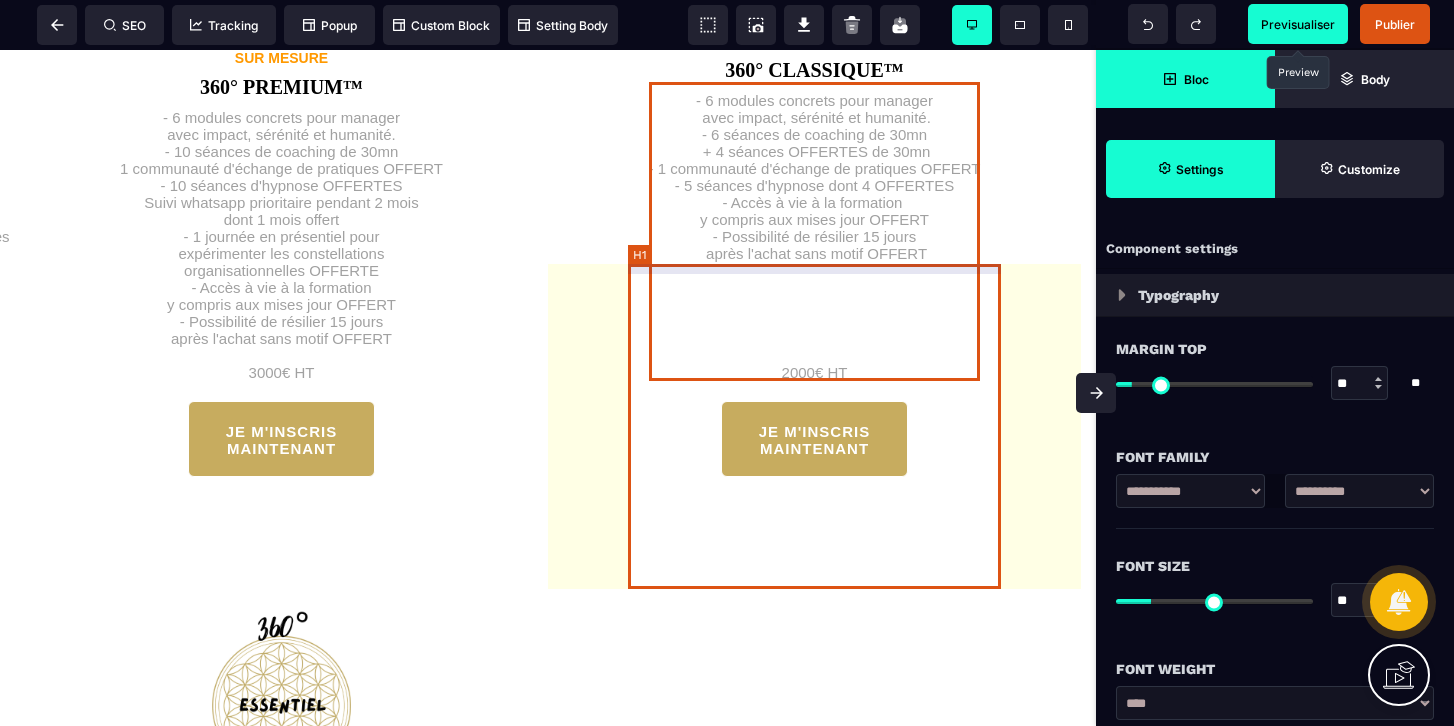 select on "***" 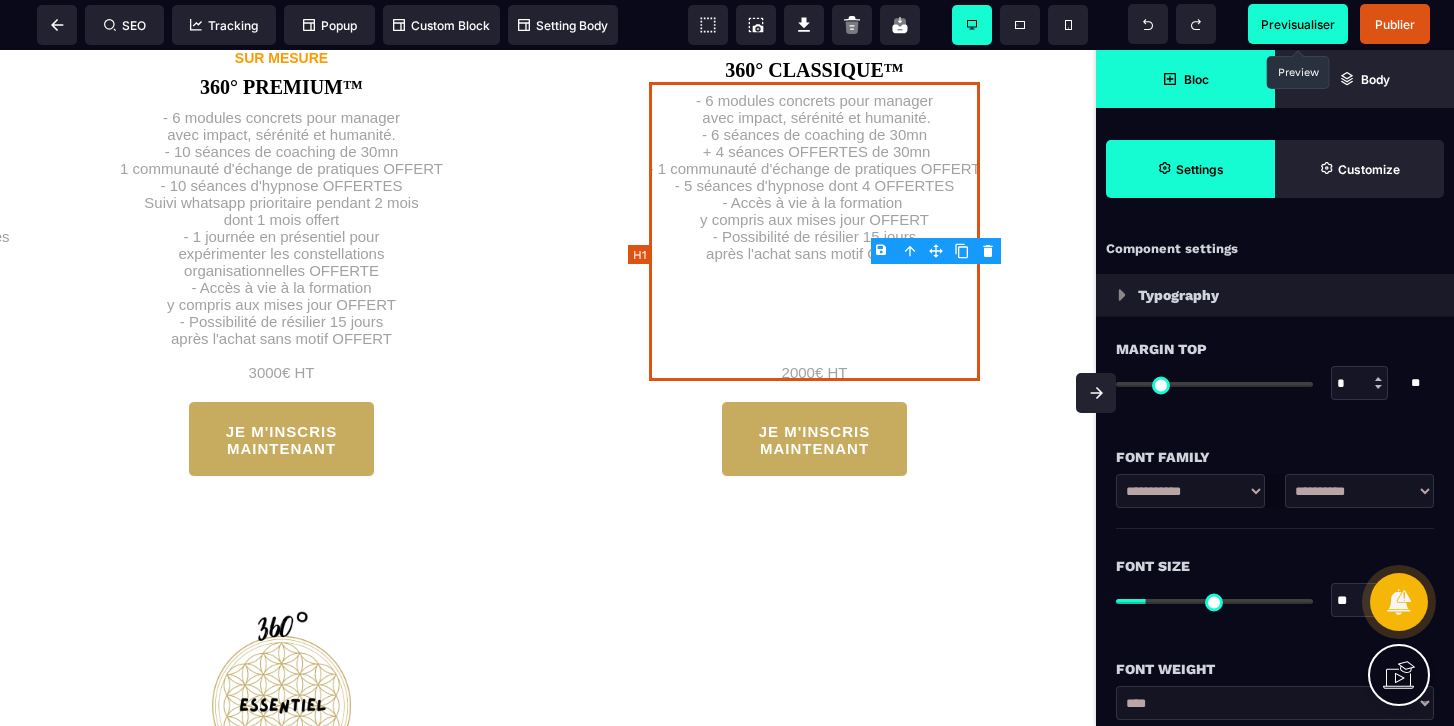 type on "*" 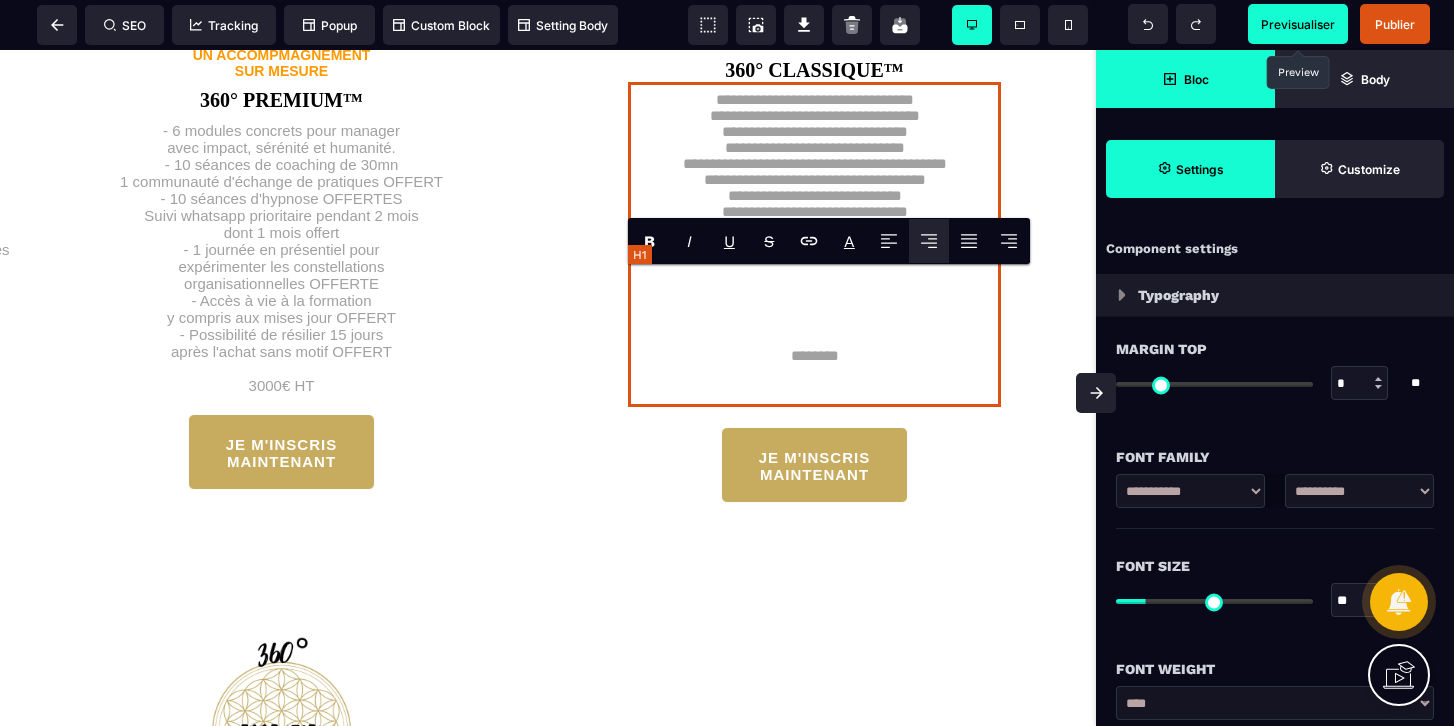 type 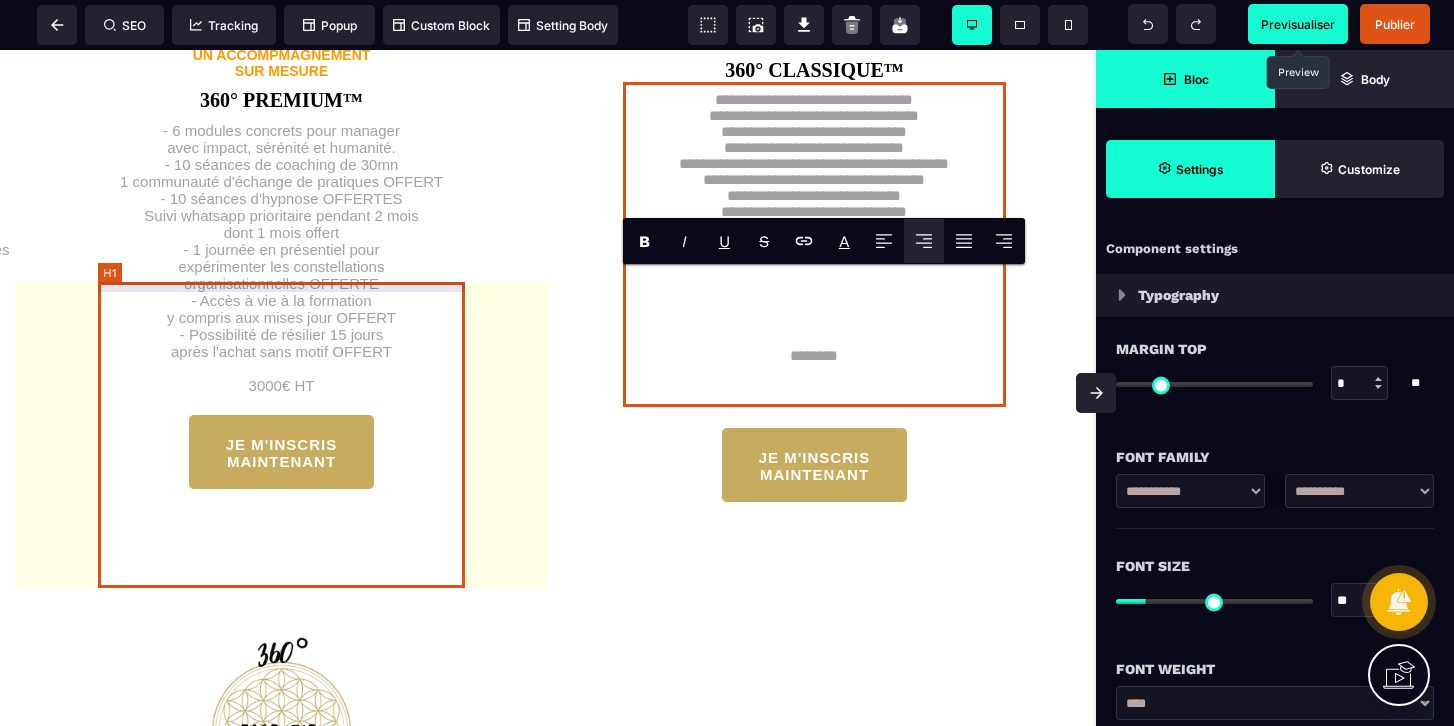 click on "- 6 modules concrets pour manager  avec impact, sérénité et humanité. - 10 séances de coaching de 30mn 1 communauté d'échange de pratiques OFFERT  - 10 séances d'hypnose OFFERTES Suivi whatsapp prioritaire pendant 2 mois  dont 1 mois offert - 1 journée en présentiel pour  expérimenter les constellations  organisationnelles OFFERTE - Accès à vie à la formation  y compris aux mises jour OFFERT - Possibilité de résilier 15 jours  après l'achat sans motif OFFERT 3000€ HT" at bounding box center [281, 253] 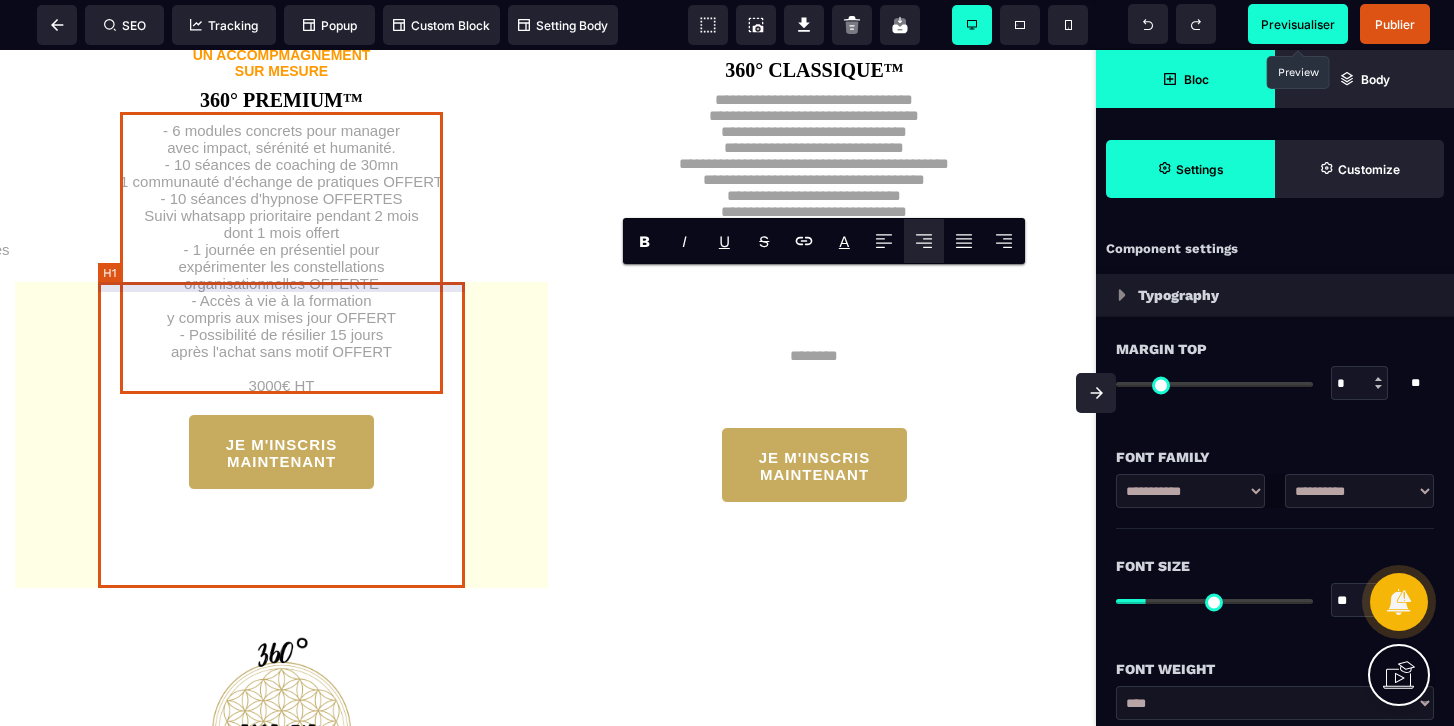 type 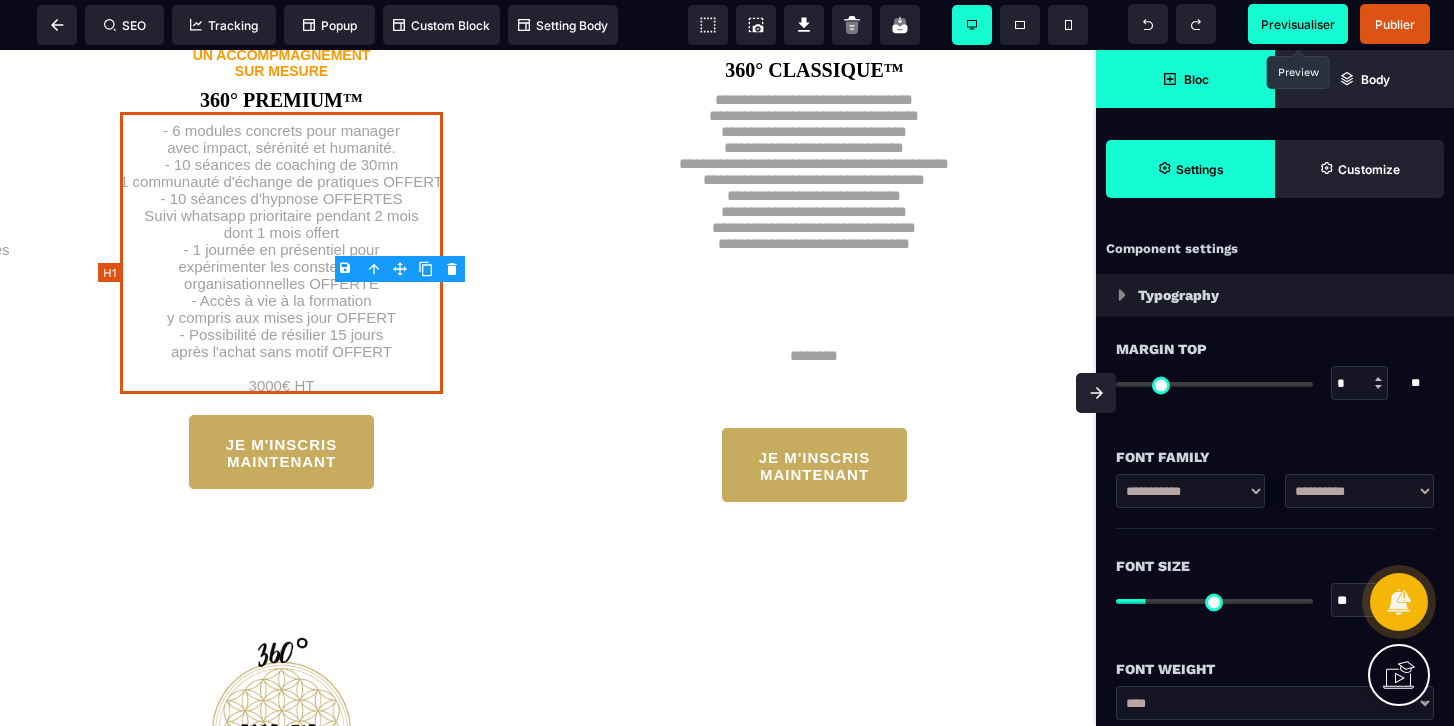 click on "- 6 modules concrets pour manager  avec impact, sérénité et humanité. - 10 séances de coaching de 30mn 1 communauté d'échange de pratiques OFFERT  - 10 séances d'hypnose OFFERTES Suivi whatsapp prioritaire pendant 2 mois  dont 1 mois offert - 1 journée en présentiel pour  expérimenter les constellations  organisationnelles OFFERTE - Accès à vie à la formation  y compris aux mises jour OFFERT - Possibilité de résilier 15 jours  après l'achat sans motif OFFERT 3000€ HT" at bounding box center [281, 253] 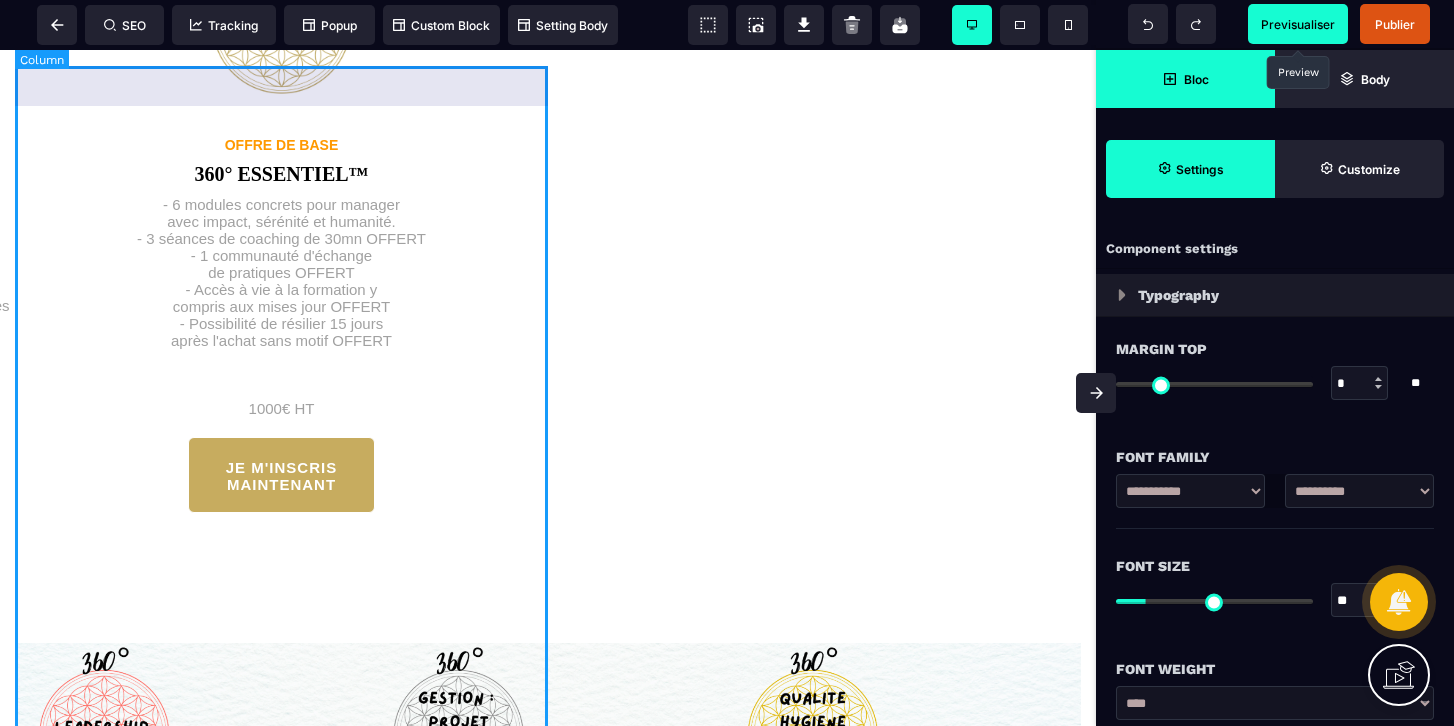 scroll, scrollTop: 3618, scrollLeft: 0, axis: vertical 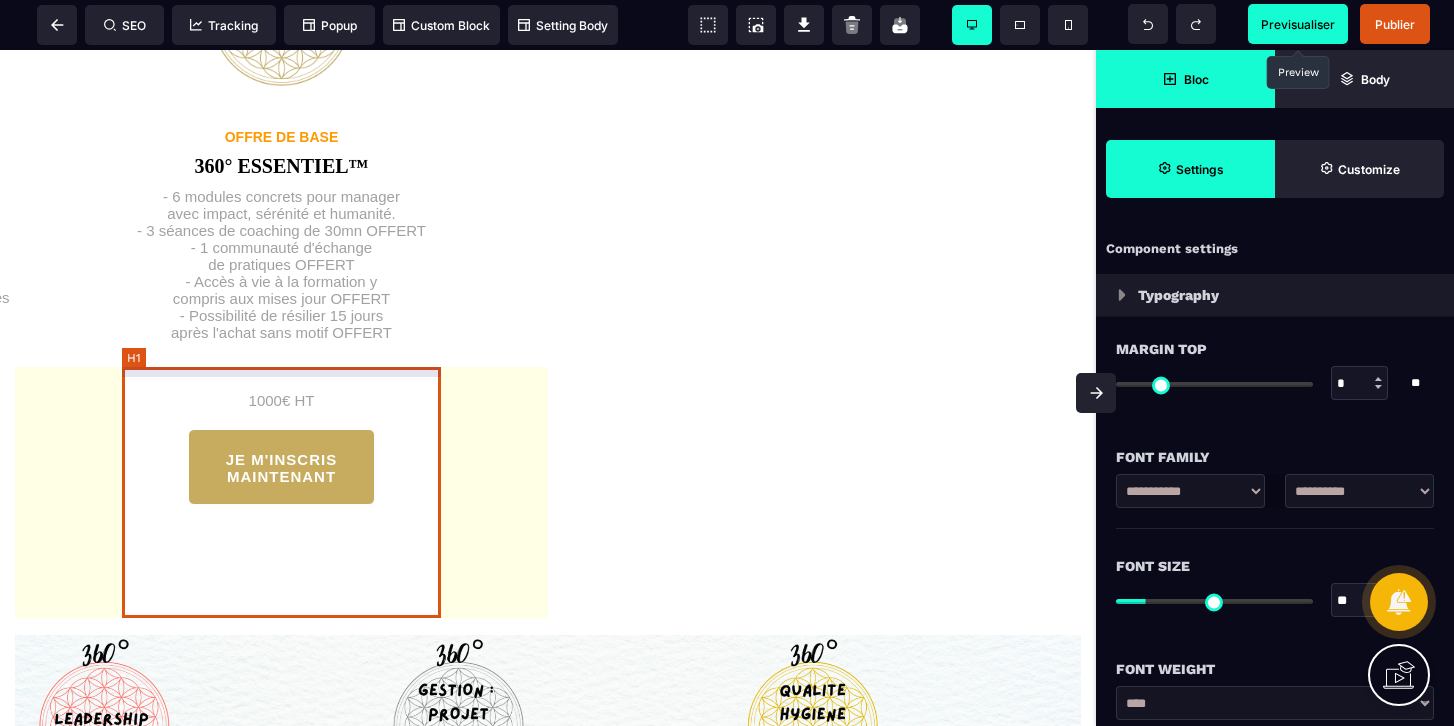 click on "- 6 modules concrets pour manager  avec impact, sérénité et humanité. - 3 séances de coaching de 30mn OFFERT - 1 communauté d'échange  de pratiques OFFERT  - Accès à vie à la formation y  compris aux mises jour OFFERT - Possibilité de résilier 15 jours  après l'achat sans motif OFFERT 1000€ HT" at bounding box center [281, 293] 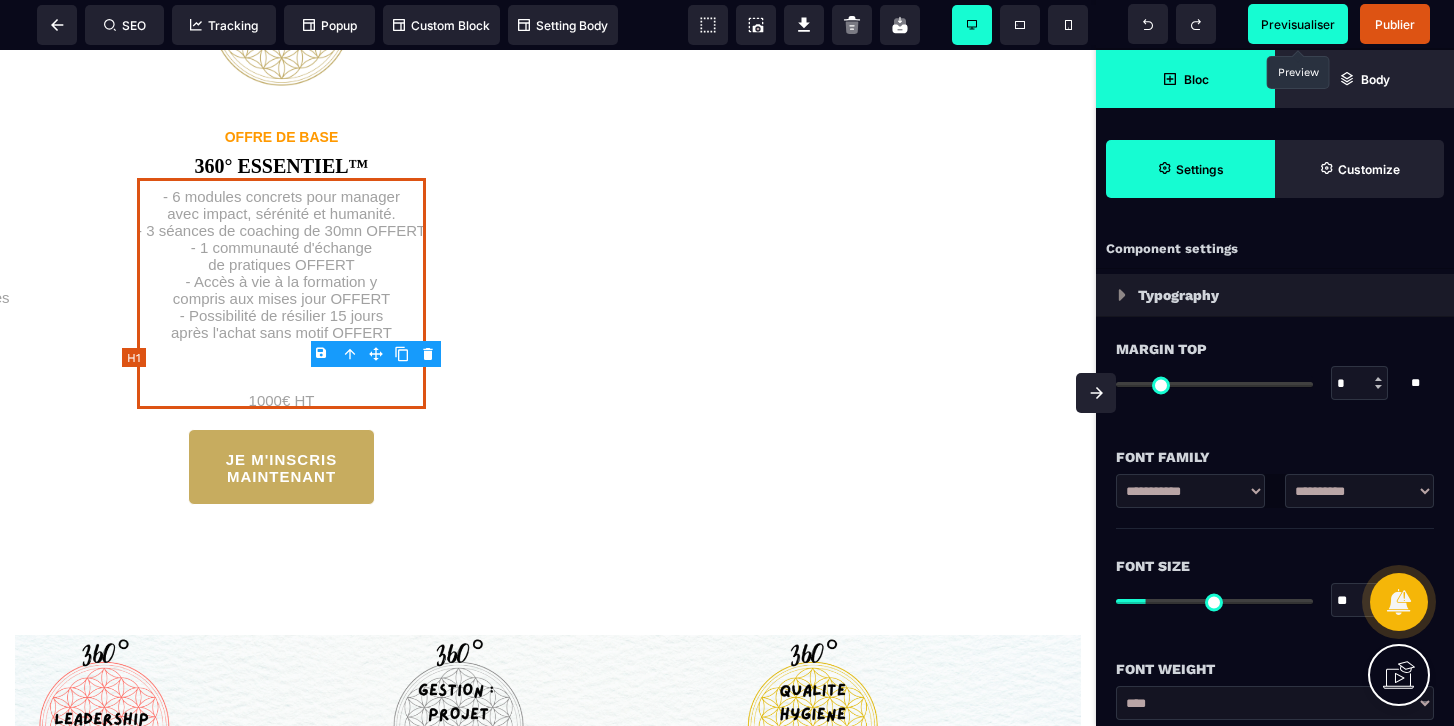 click on "- 6 modules concrets pour manager  avec impact, sérénité et humanité. - 3 séances de coaching de 30mn OFFERT - 1 communauté d'échange  de pratiques OFFERT  - Accès à vie à la formation y  compris aux mises jour OFFERT - Possibilité de résilier 15 jours  après l'achat sans motif OFFERT 1000€ HT" at bounding box center [281, 293] 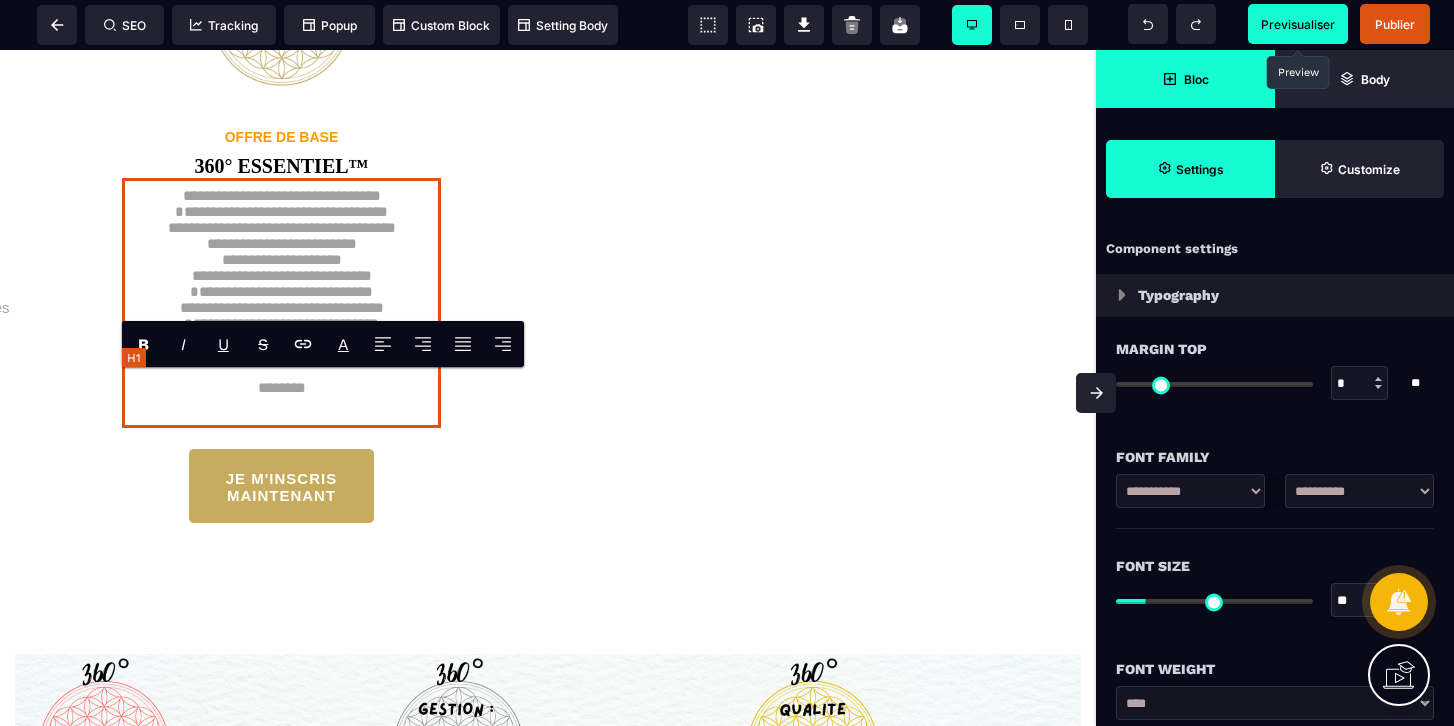 click on "**********" at bounding box center (281, 303) 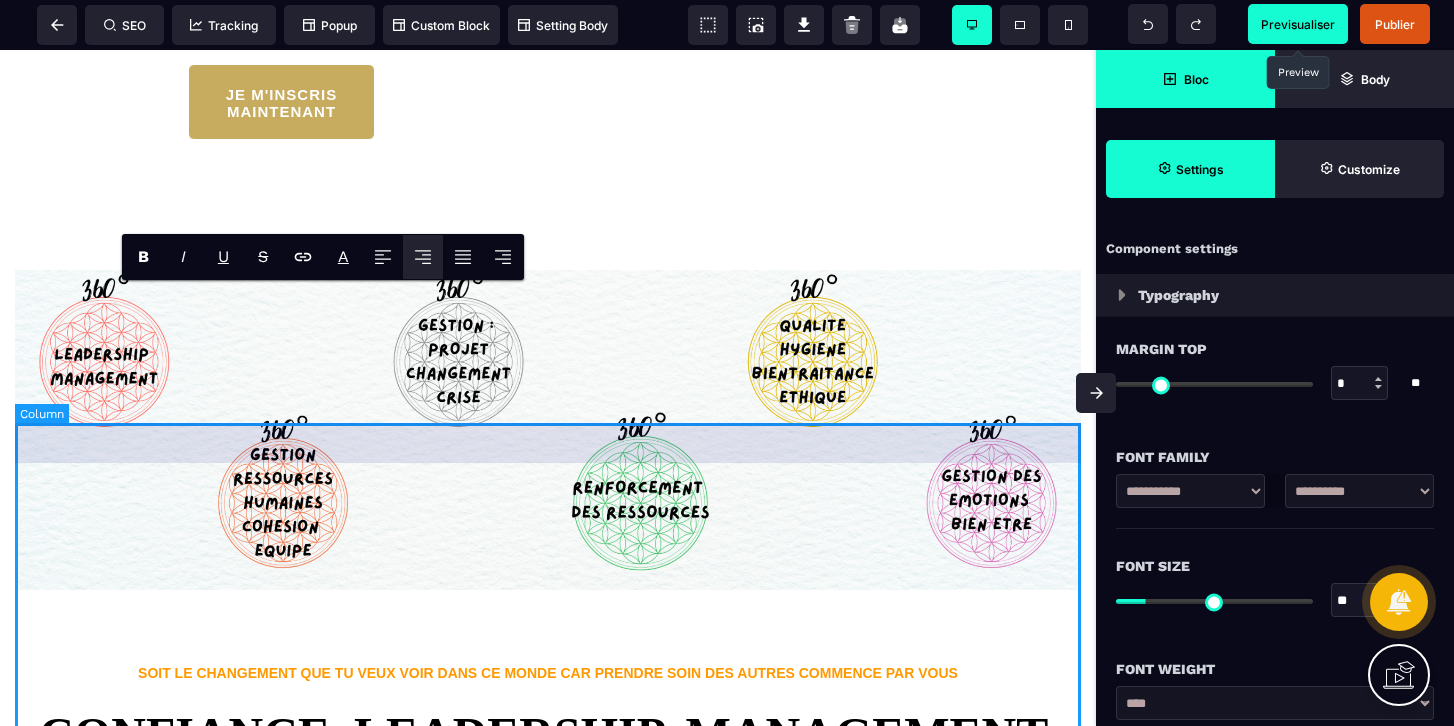 scroll, scrollTop: 3936, scrollLeft: 0, axis: vertical 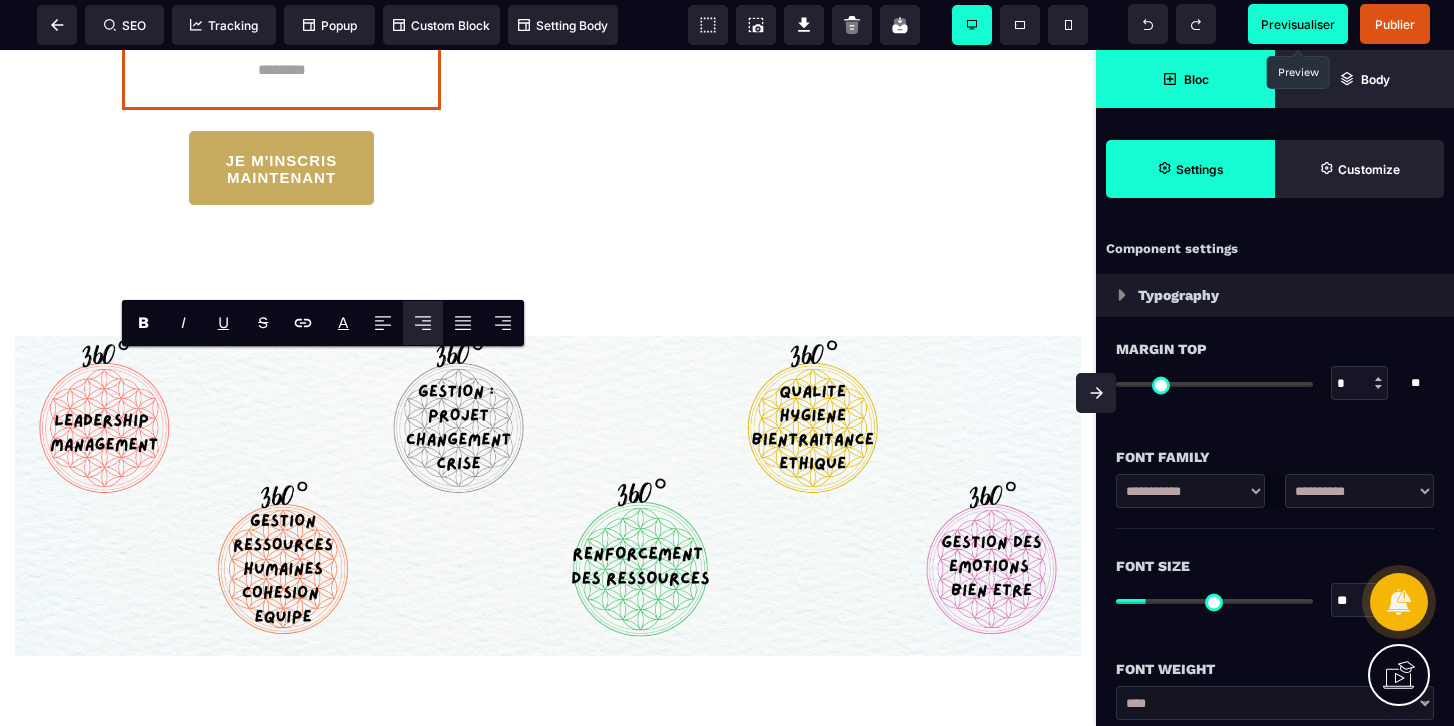 click on "Previsualiser" at bounding box center [1298, 24] 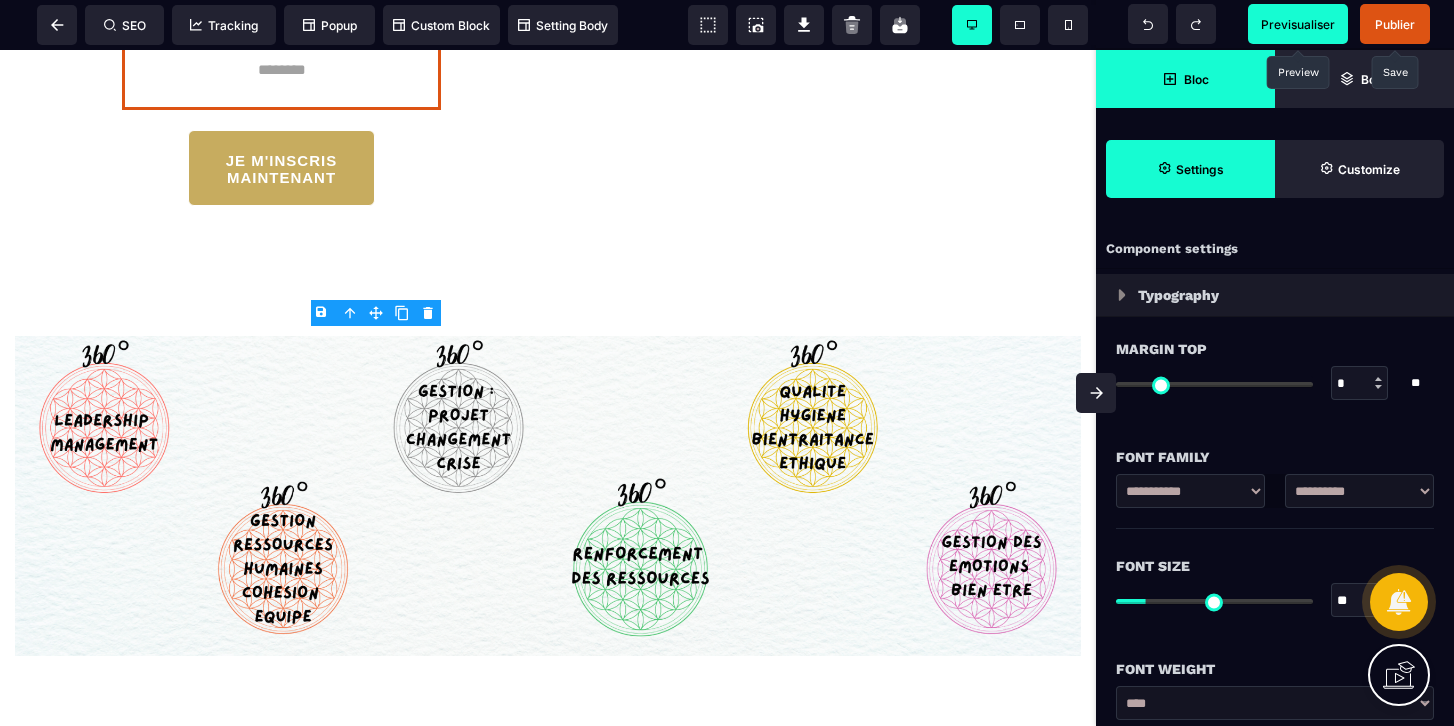 click on "Publier" at bounding box center (1395, 24) 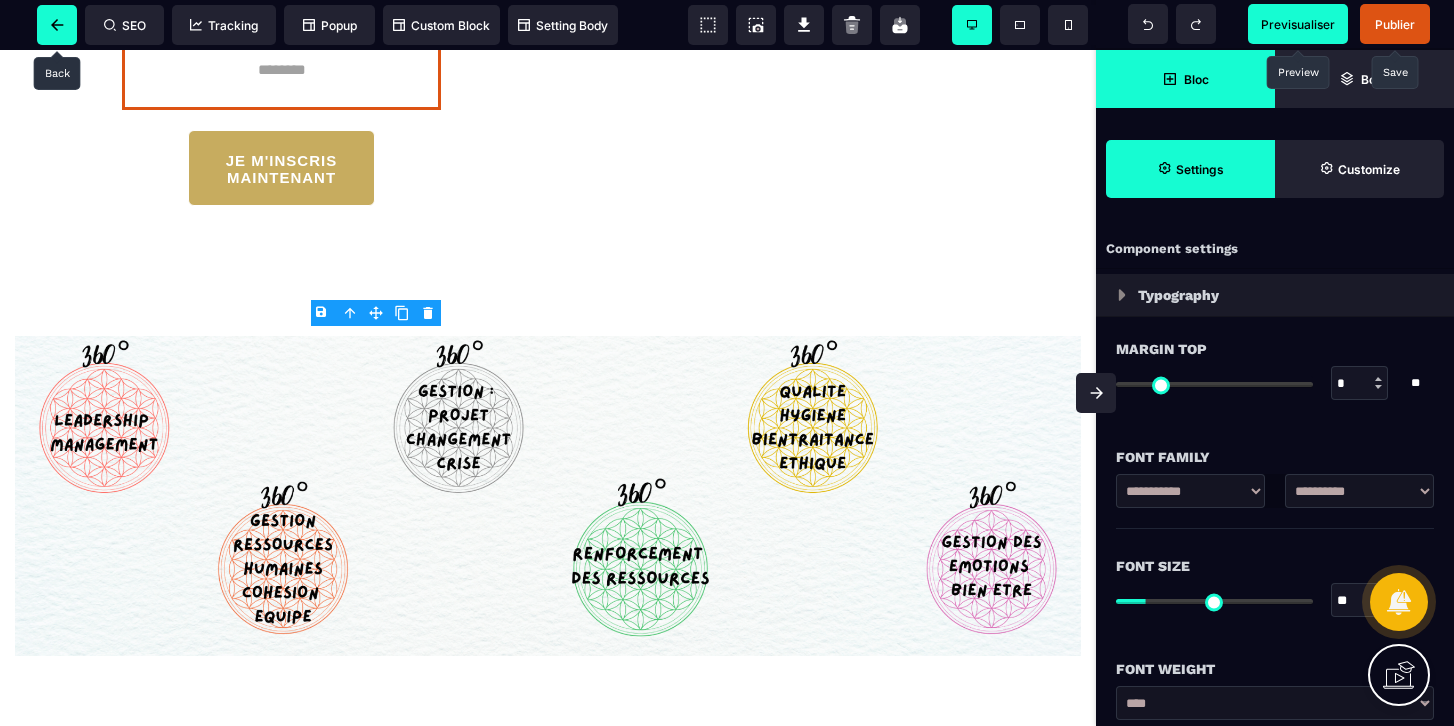 click 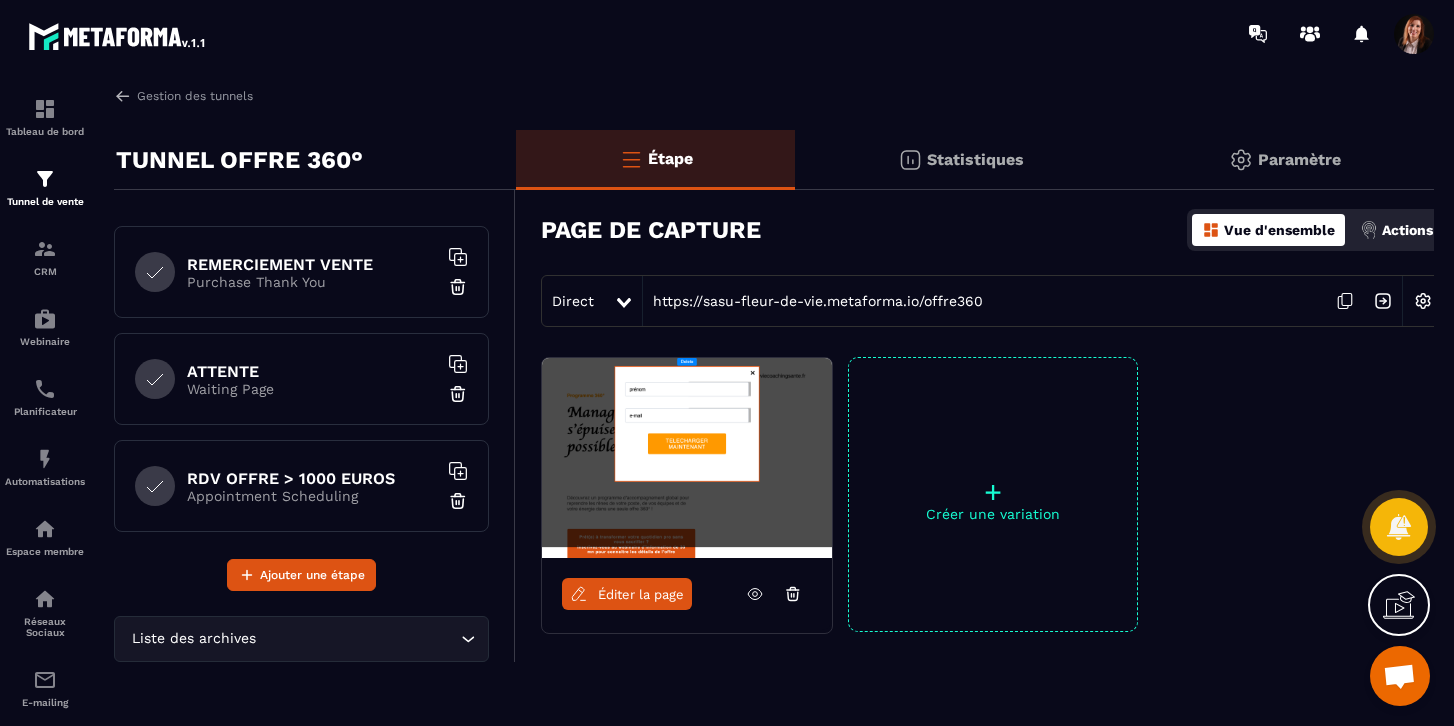 scroll, scrollTop: 430, scrollLeft: 0, axis: vertical 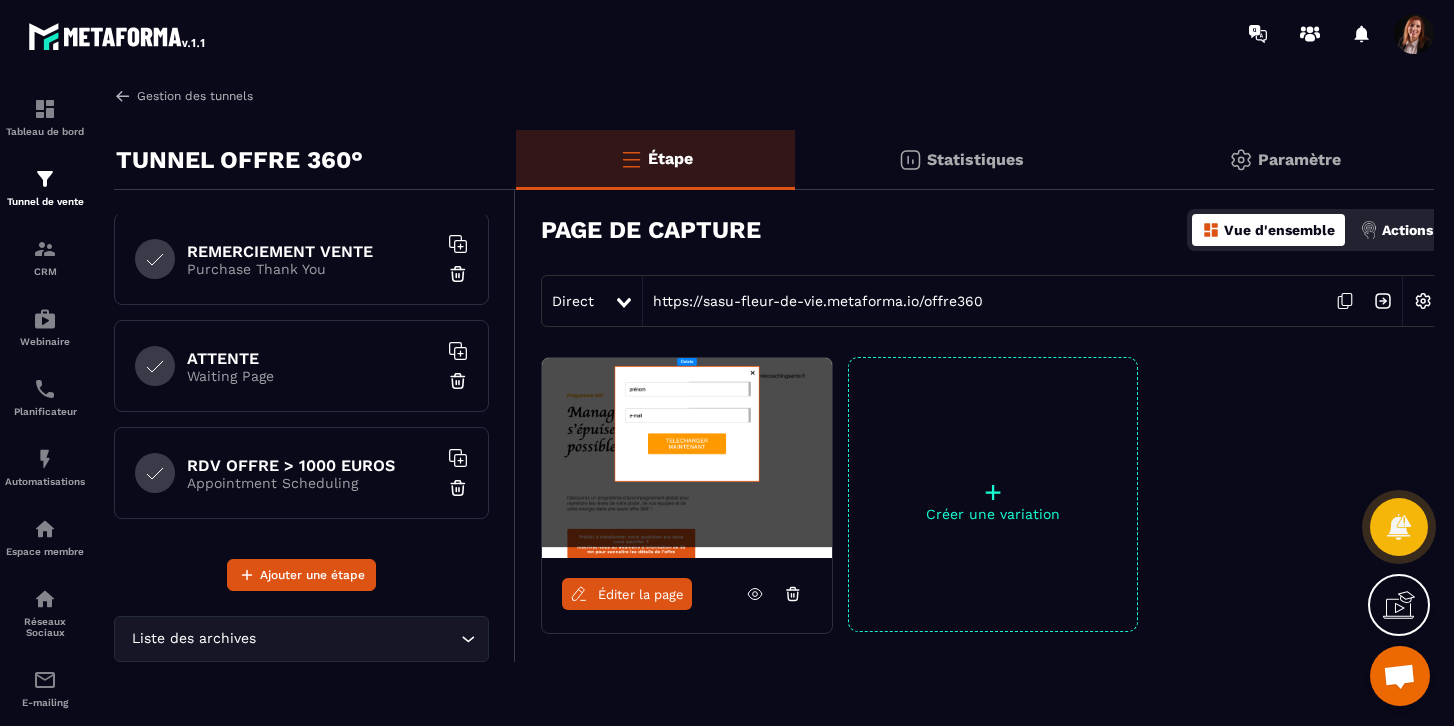 click at bounding box center (123, 96) 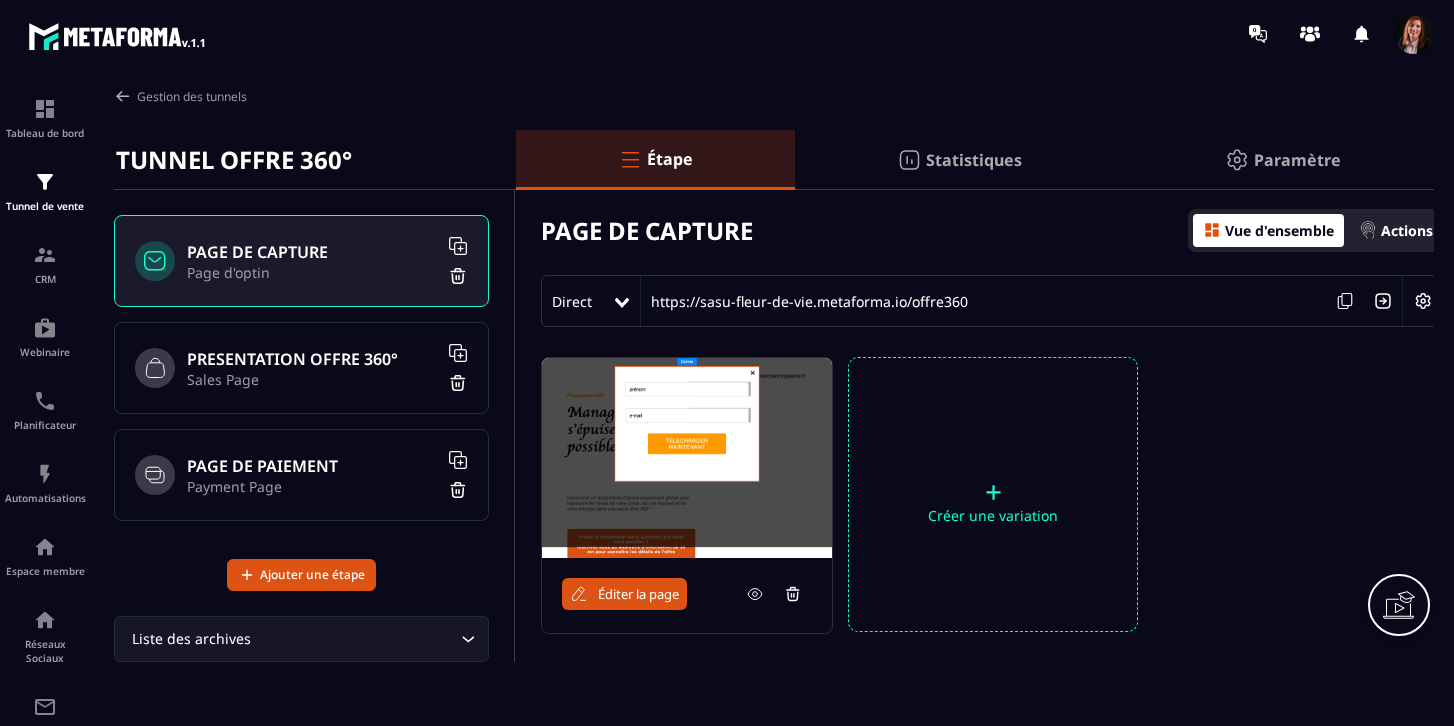 scroll, scrollTop: 0, scrollLeft: 0, axis: both 